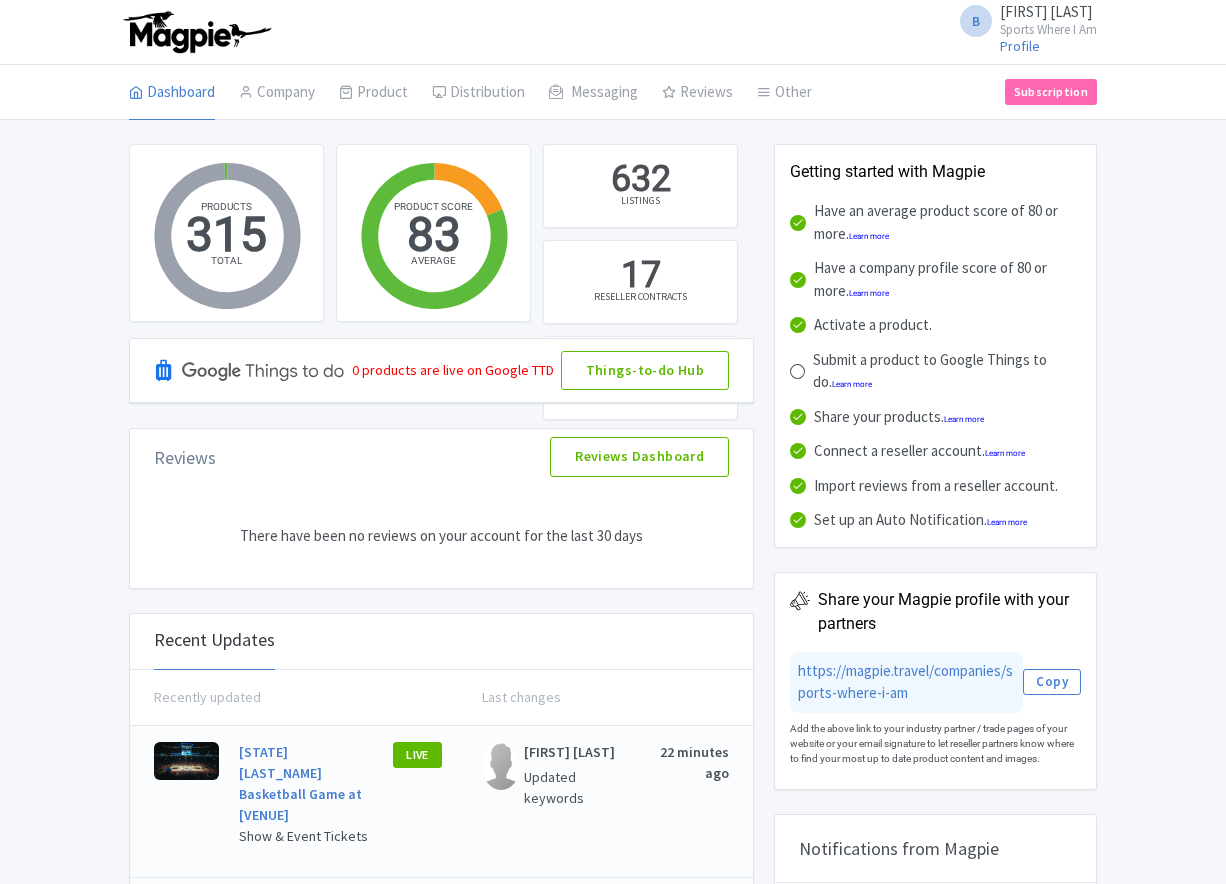 scroll, scrollTop: 0, scrollLeft: 0, axis: both 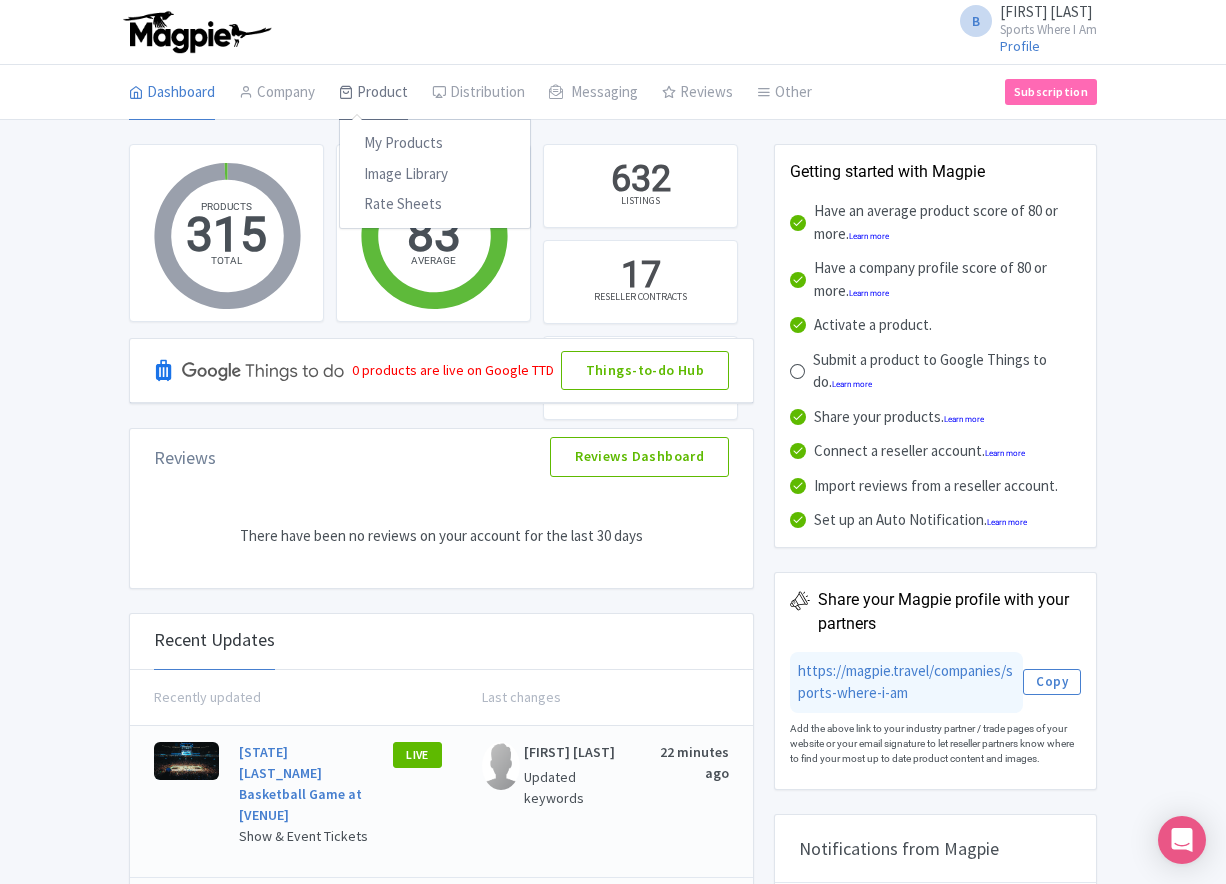 click on "Product" at bounding box center (373, 93) 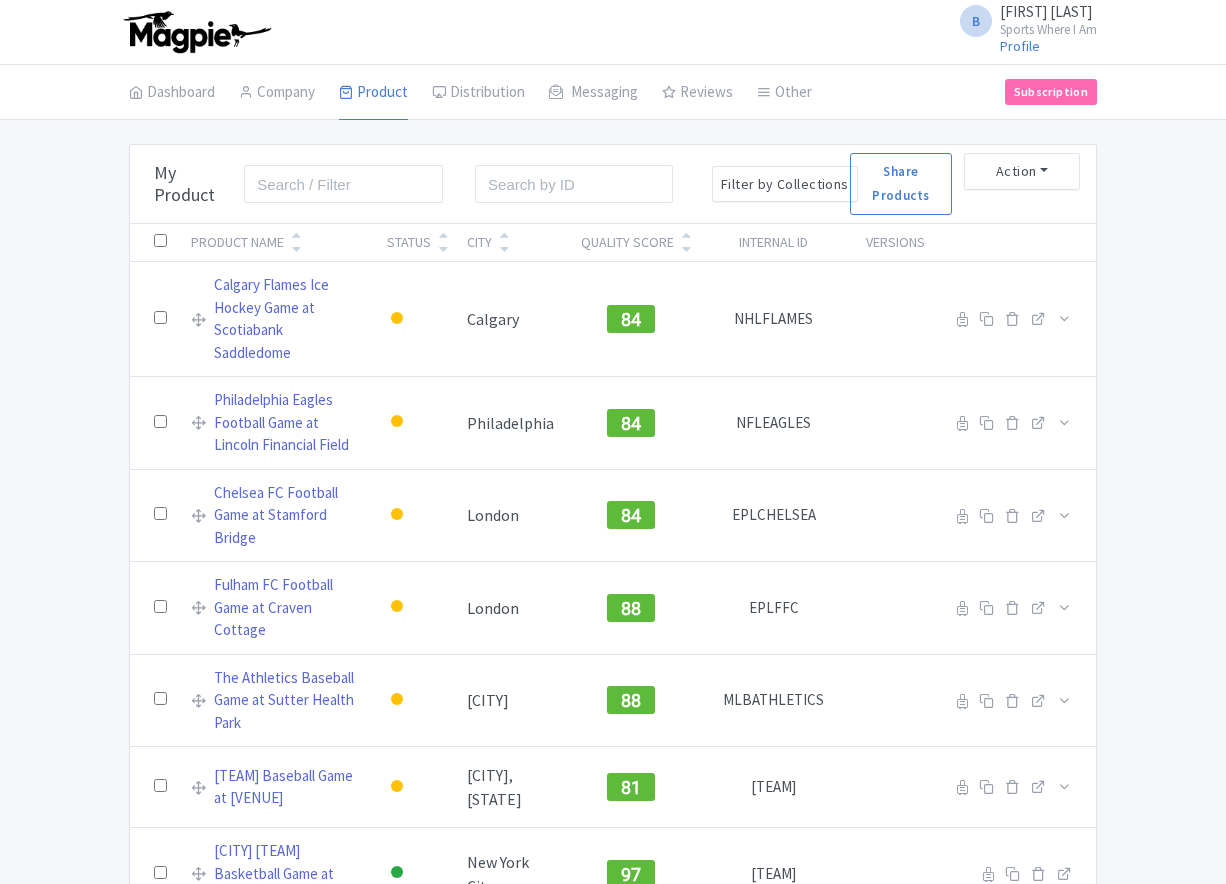 scroll, scrollTop: 0, scrollLeft: 0, axis: both 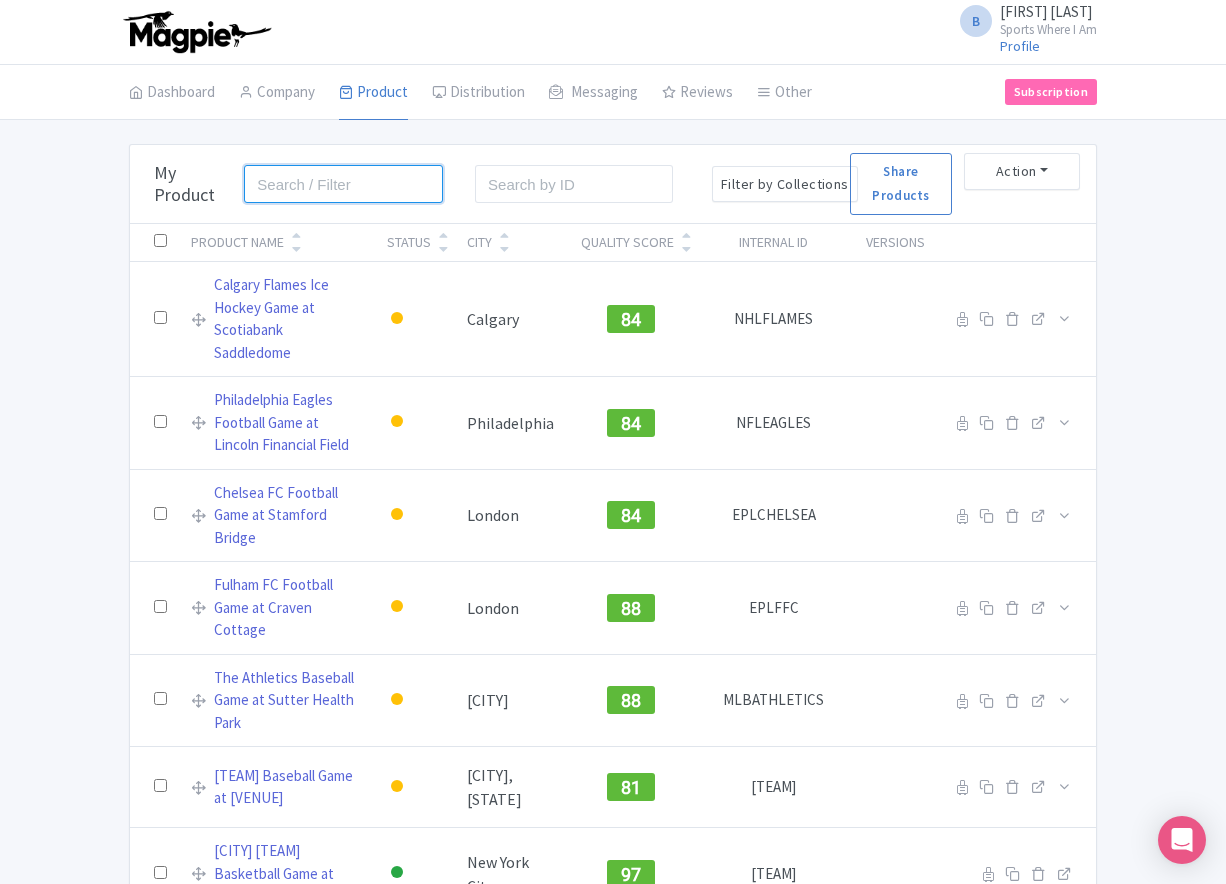 click at bounding box center [343, 184] 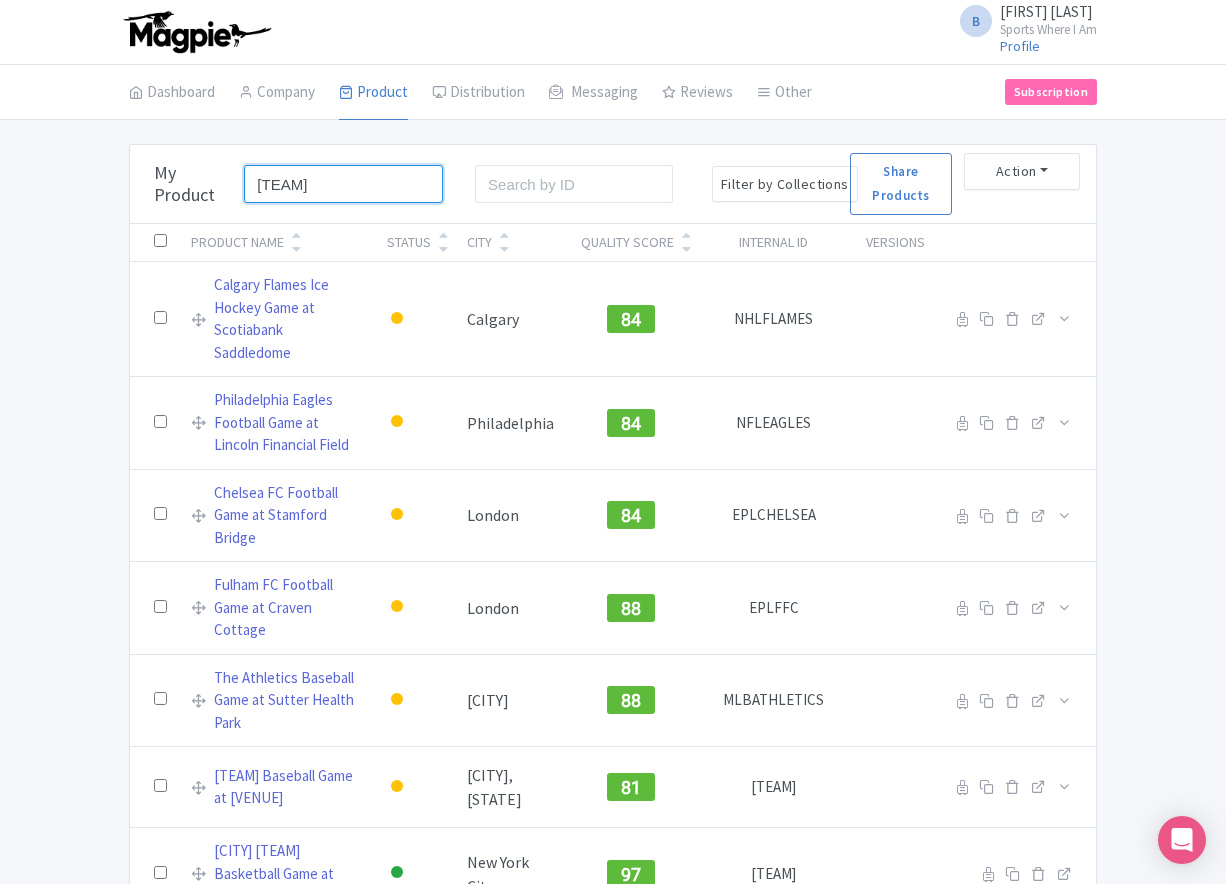 type on "raiders" 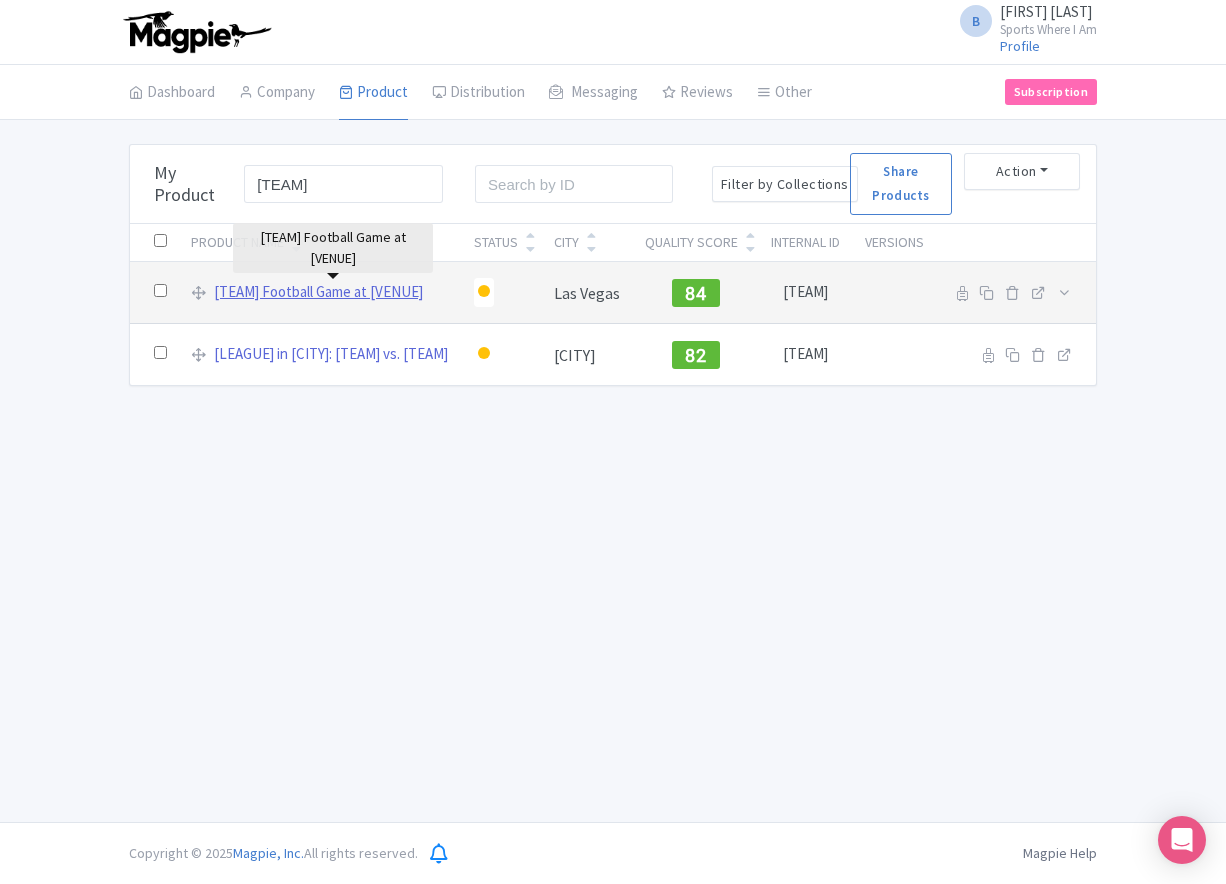 click on "Las Vegas Raiders Football Game at Allegiant Stadium" at bounding box center [318, 292] 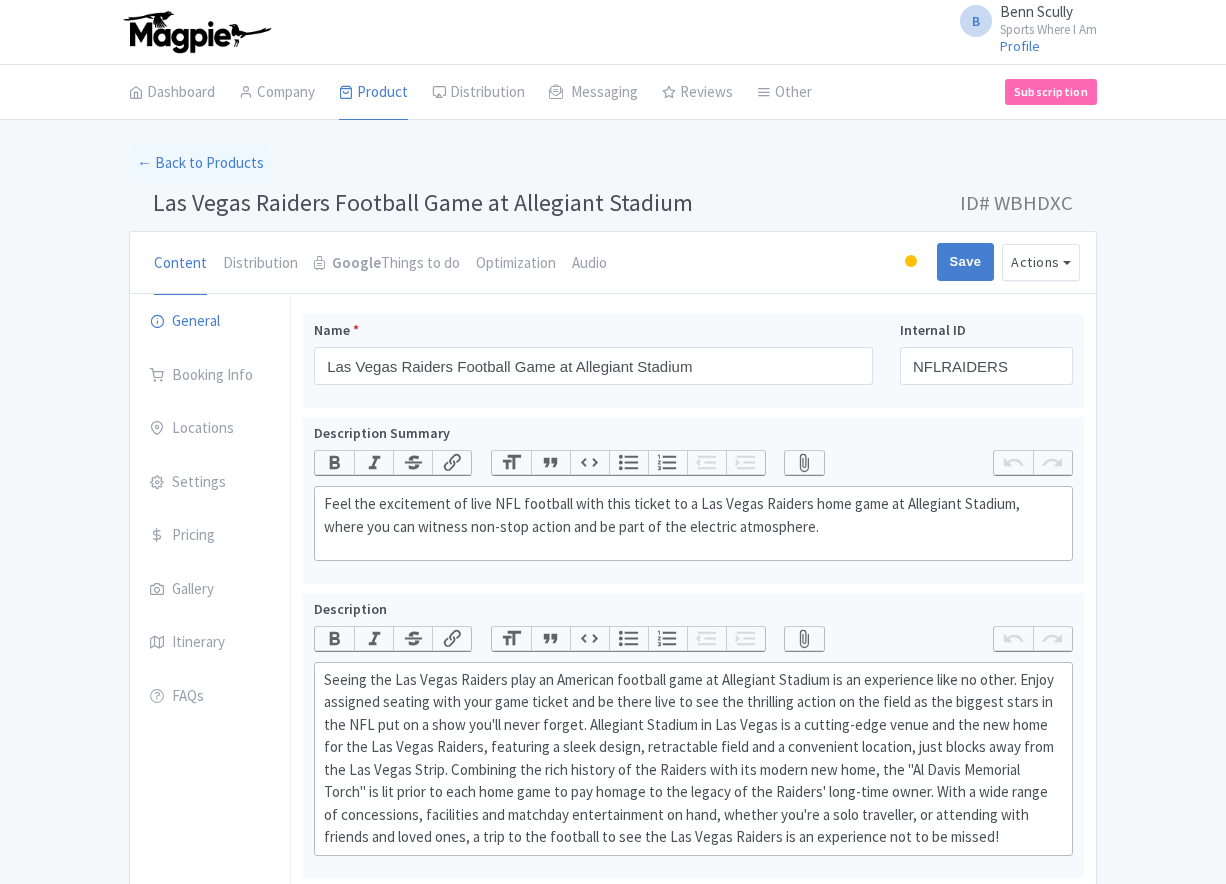 scroll, scrollTop: 0, scrollLeft: 0, axis: both 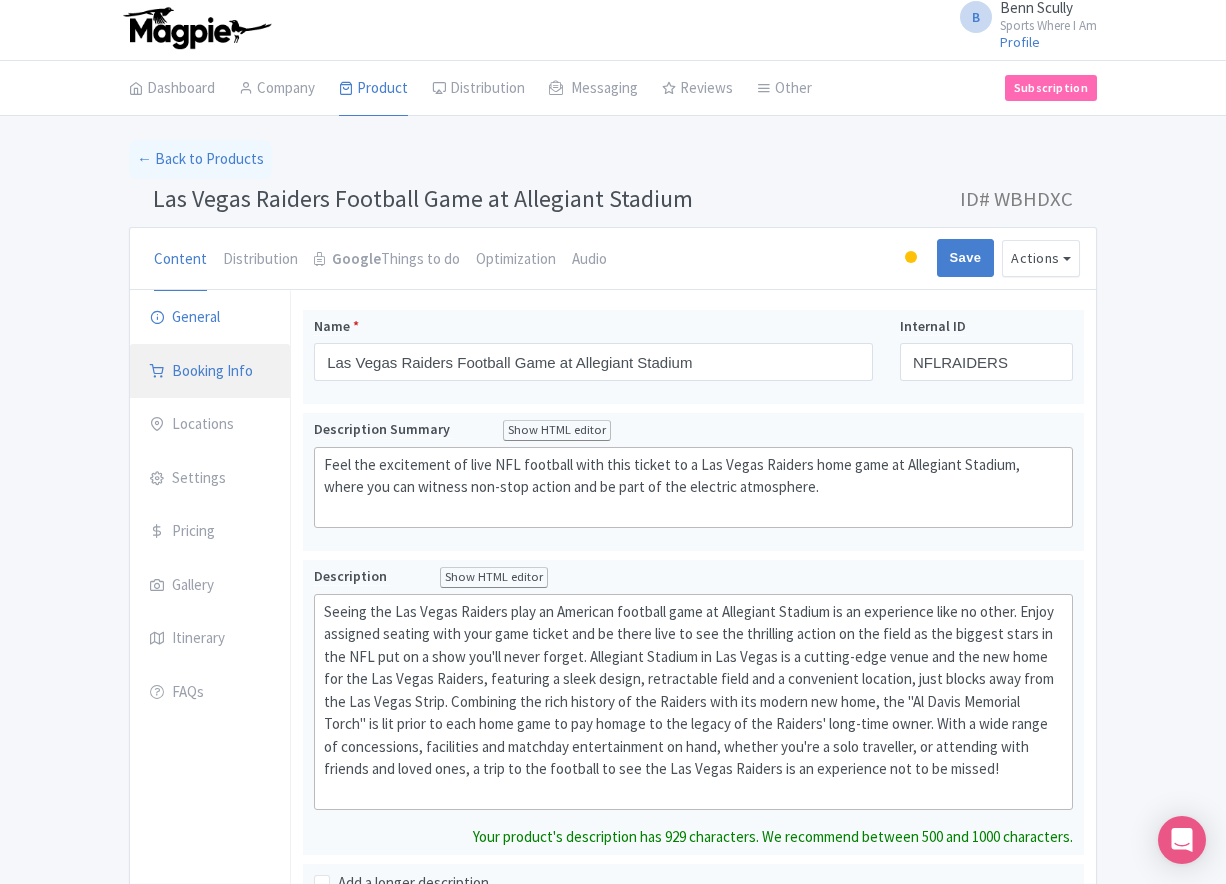 click on "Booking Info" at bounding box center [210, 372] 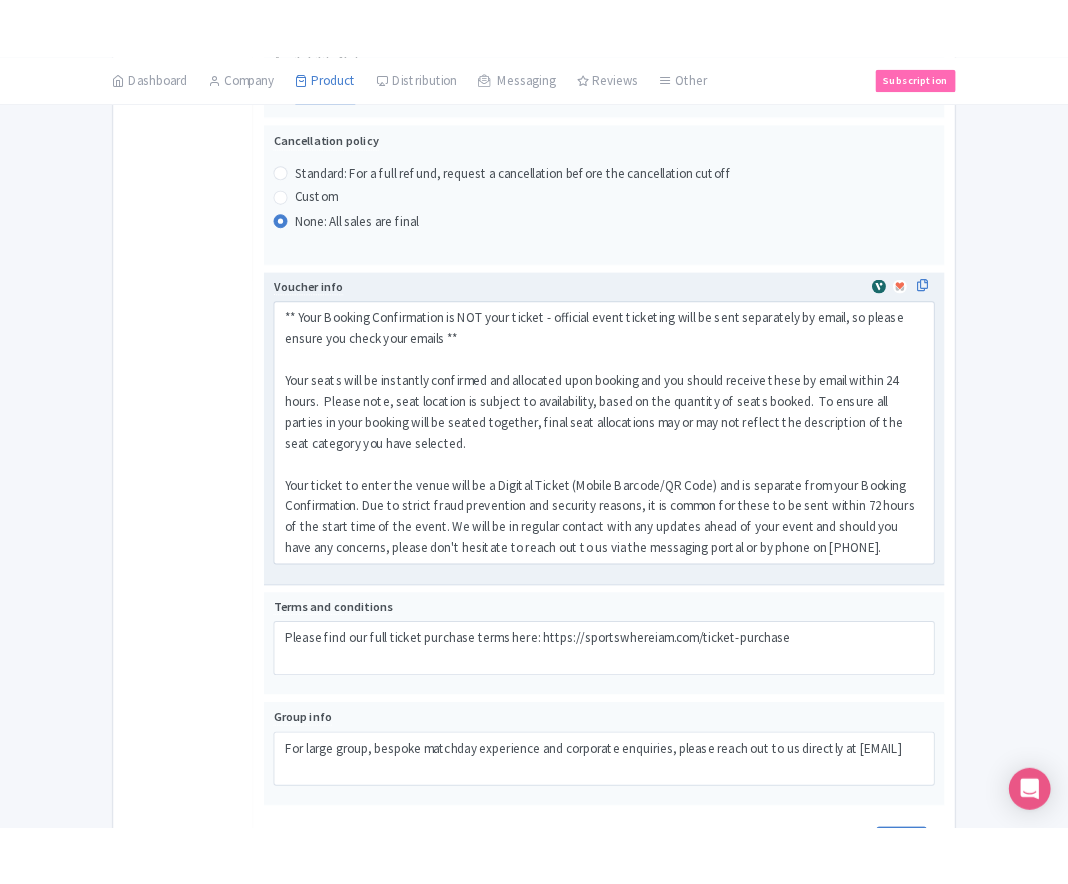 scroll, scrollTop: 1187, scrollLeft: 0, axis: vertical 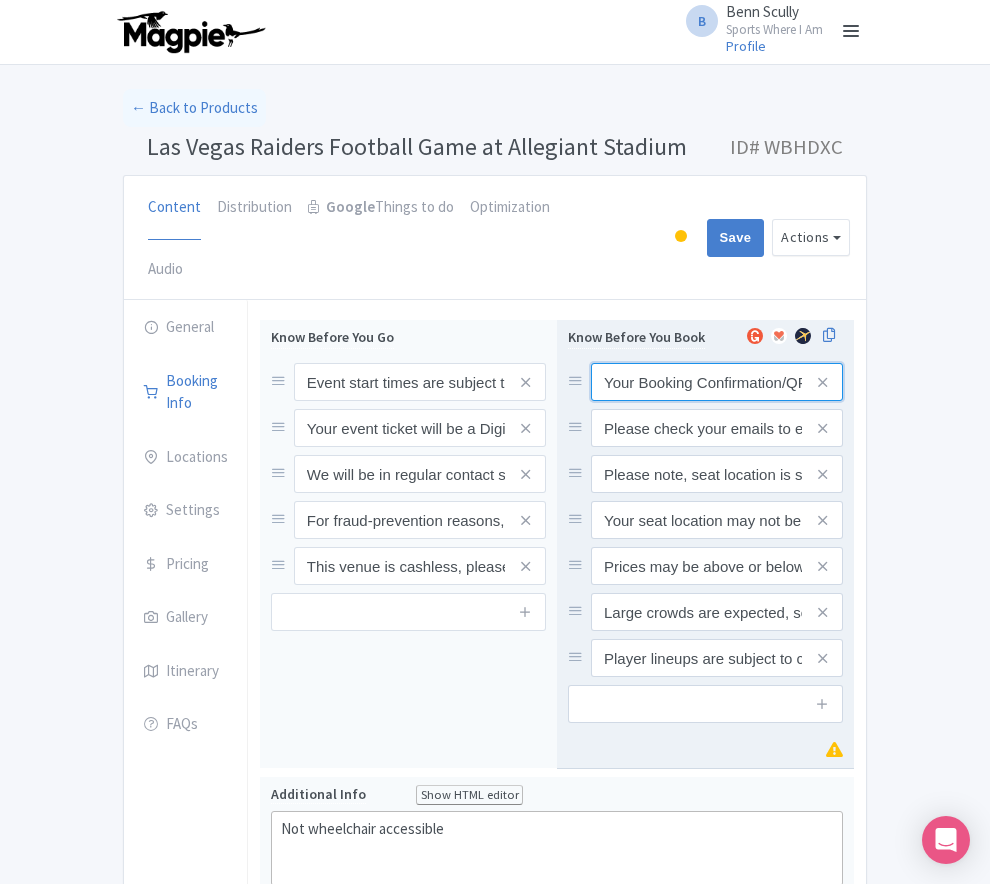 click on "Your Booking Confirmation/QR Code is not your entry ticket - your tickets and seating details will be sent separately to your booking confirmation." at bounding box center [717, 382] 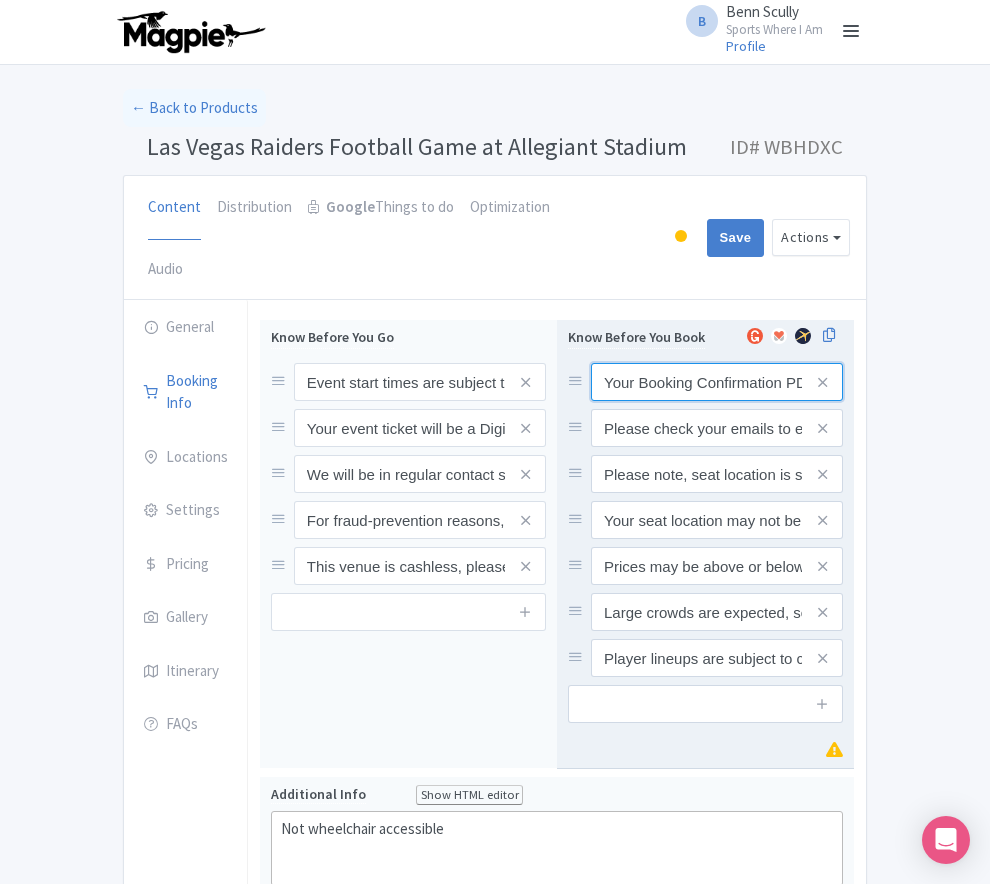 scroll, scrollTop: 0, scrollLeft: 584, axis: horizontal 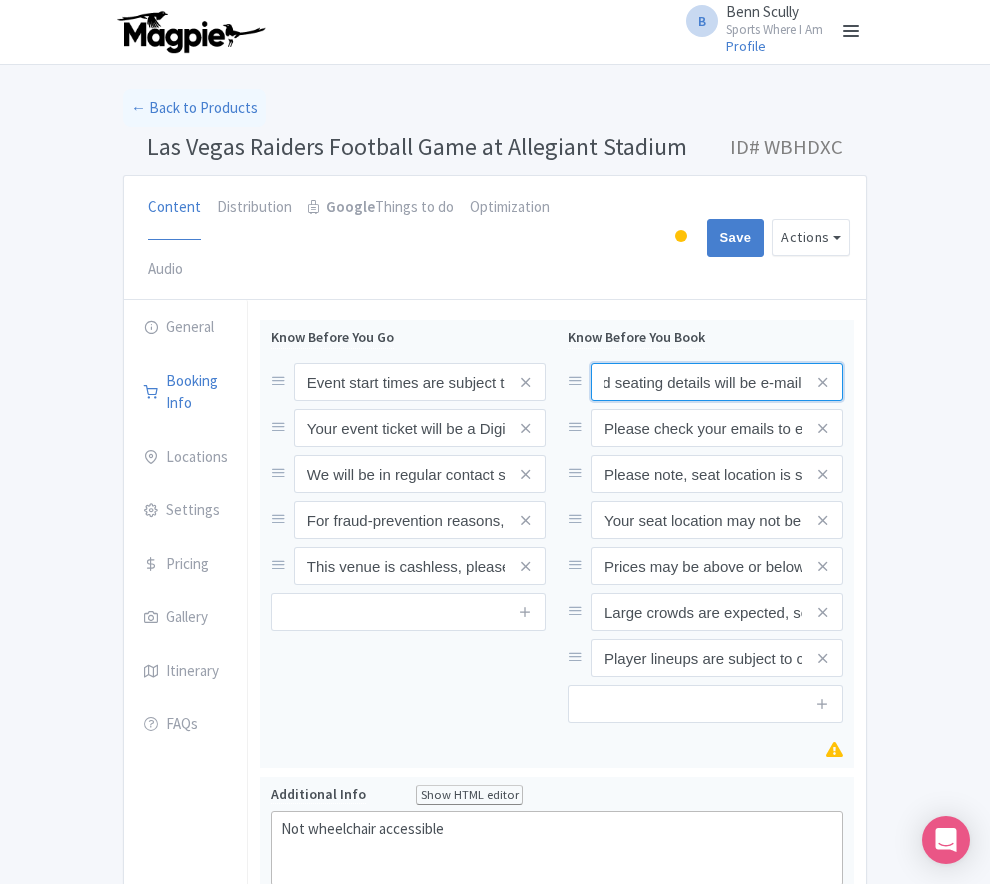 type on "Your Booking Confirmation PDF/QR Code is not your entry ticket - your digital tickets and seating details will be e-mailed separately." 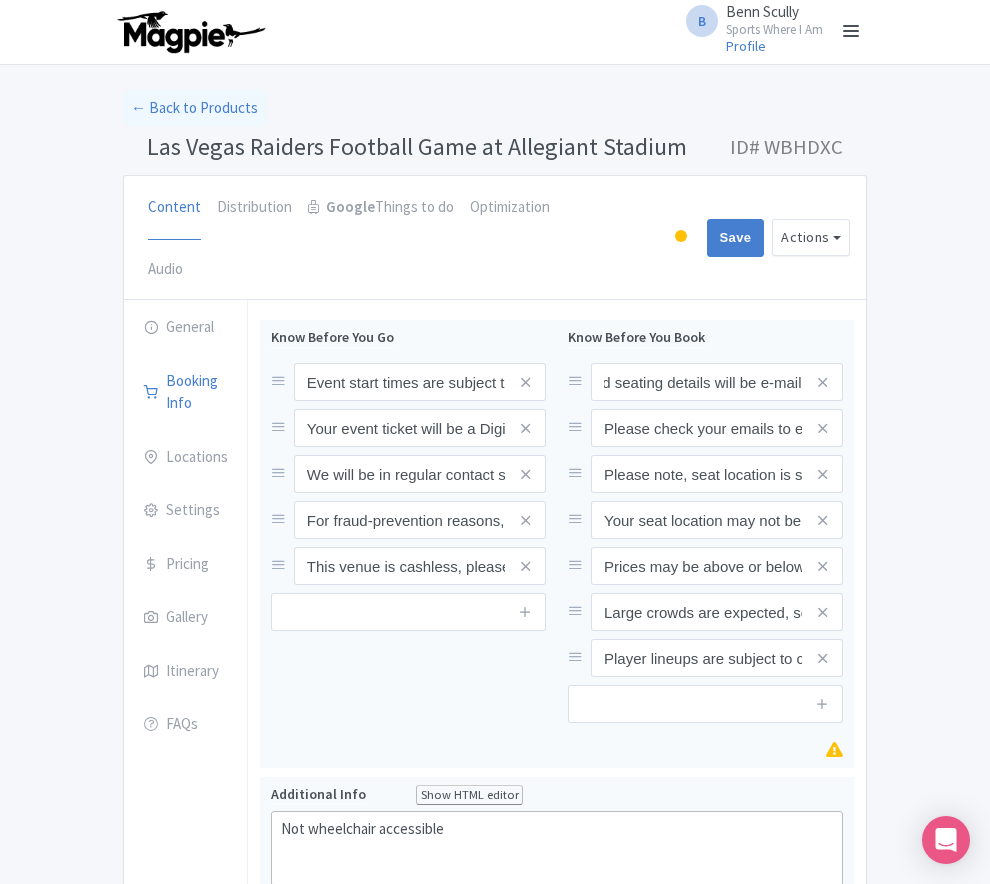 scroll, scrollTop: 0, scrollLeft: 0, axis: both 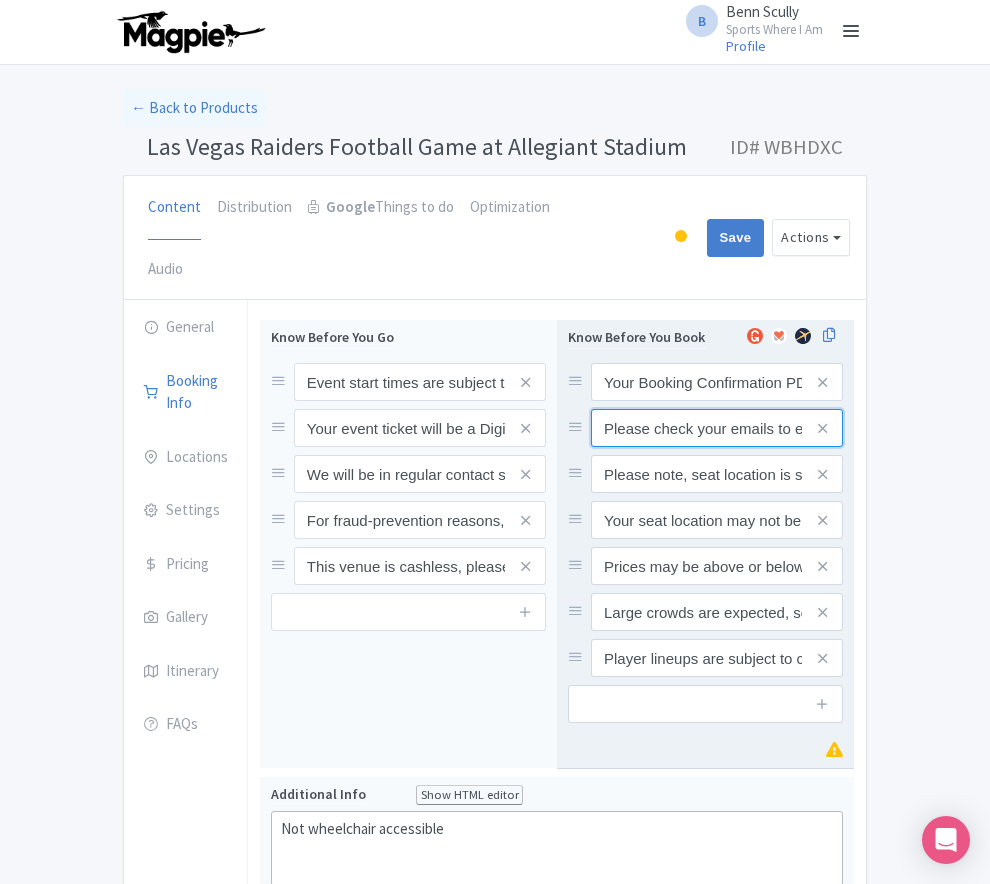 click on "Please check your emails to ensure you have accepted your mobile ticket prior to the game." at bounding box center (717, 382) 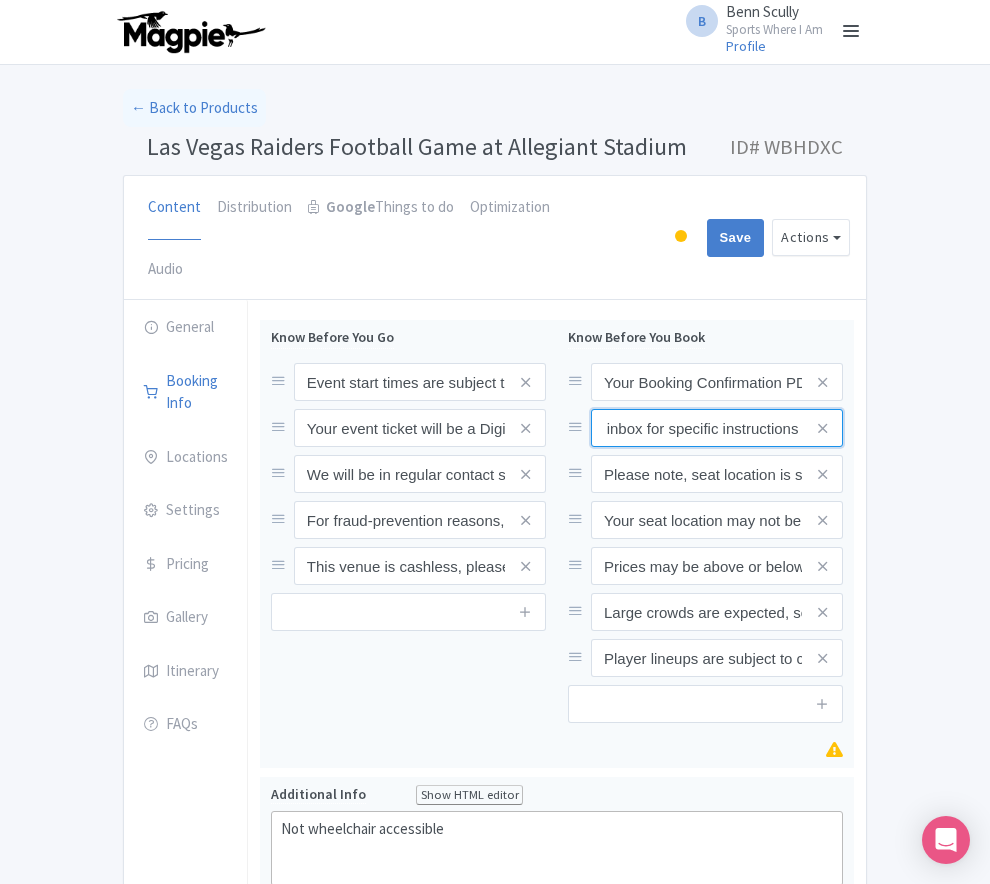 scroll, scrollTop: 0, scrollLeft: 750, axis: horizontal 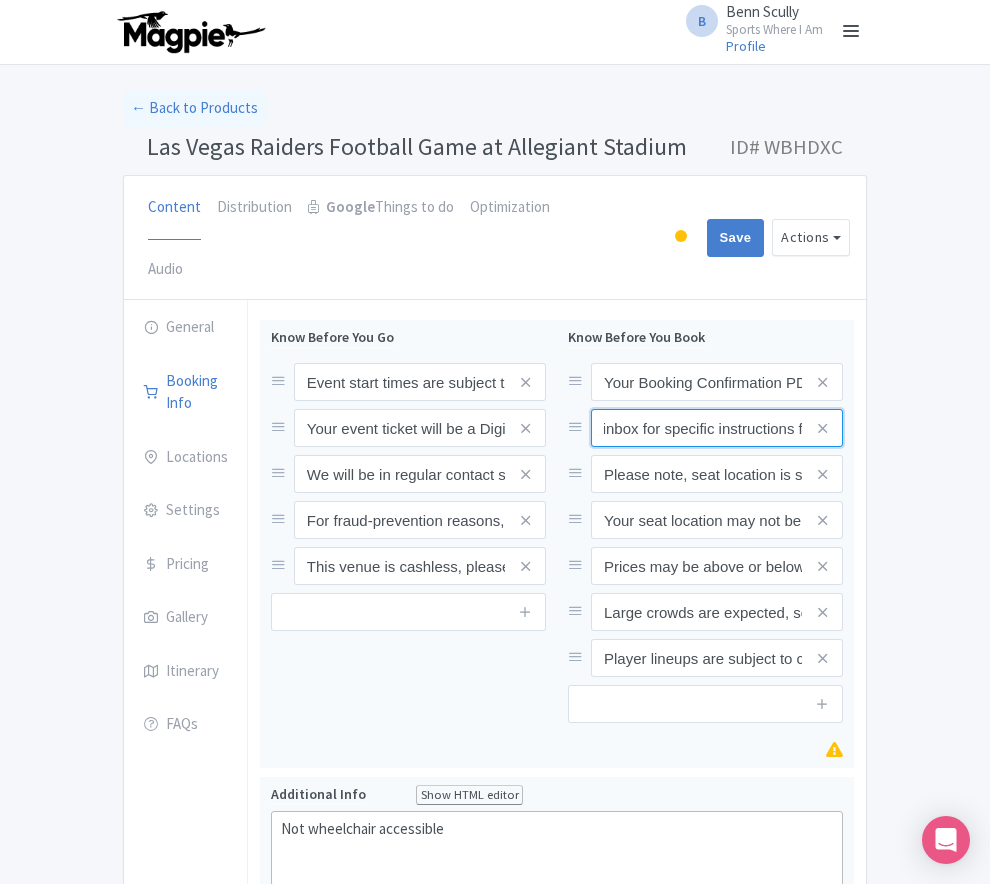type on "Entry tickets will be delivered via a digital ticketing provider selected by the home team. Please check your email inbox for specific instructions for your event." 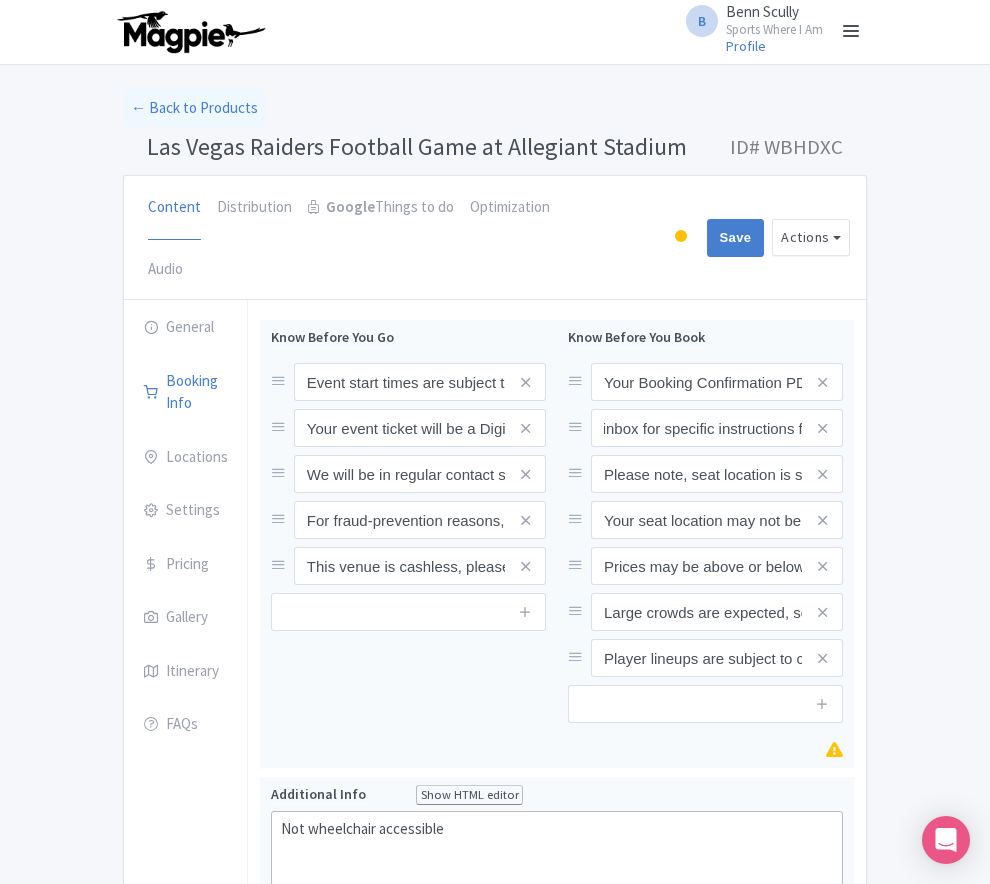 scroll, scrollTop: 0, scrollLeft: 0, axis: both 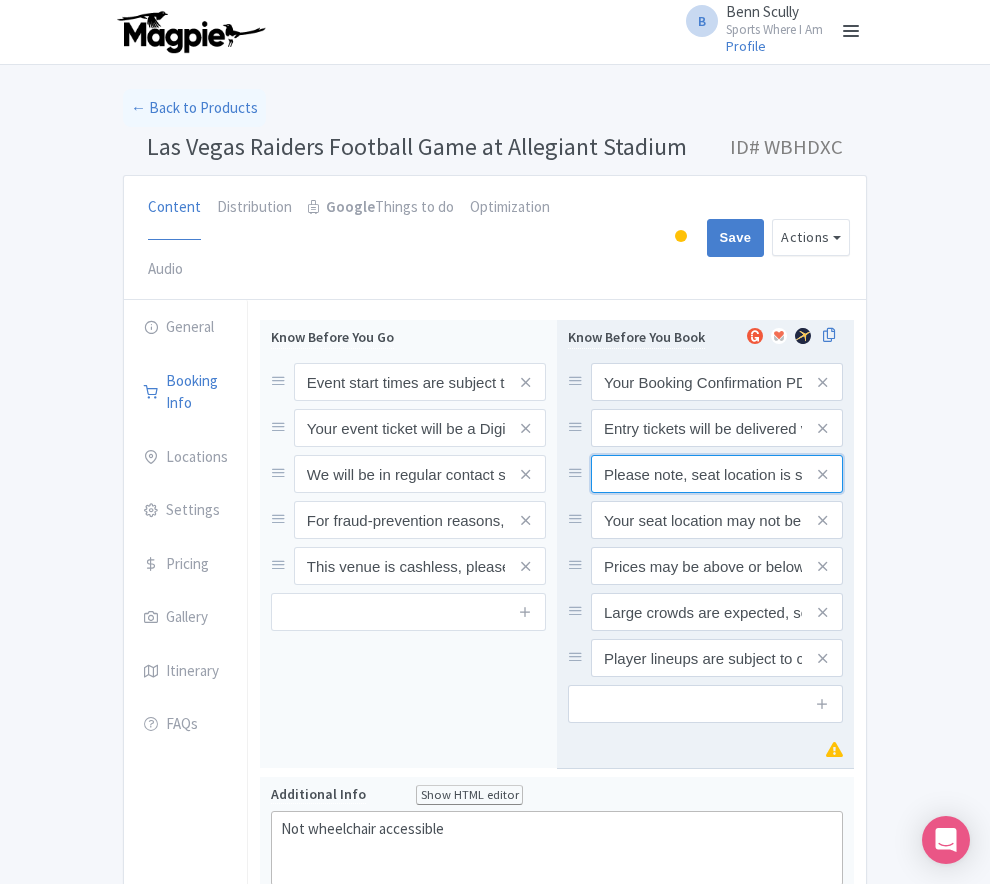 click on "Please note, seat location is subject to availability, based on the quantity of seats booked. To ensure all parties in your booking will be seated together, final seat allocations may or may not reflect the exact description of the seat category you have selected." at bounding box center [717, 382] 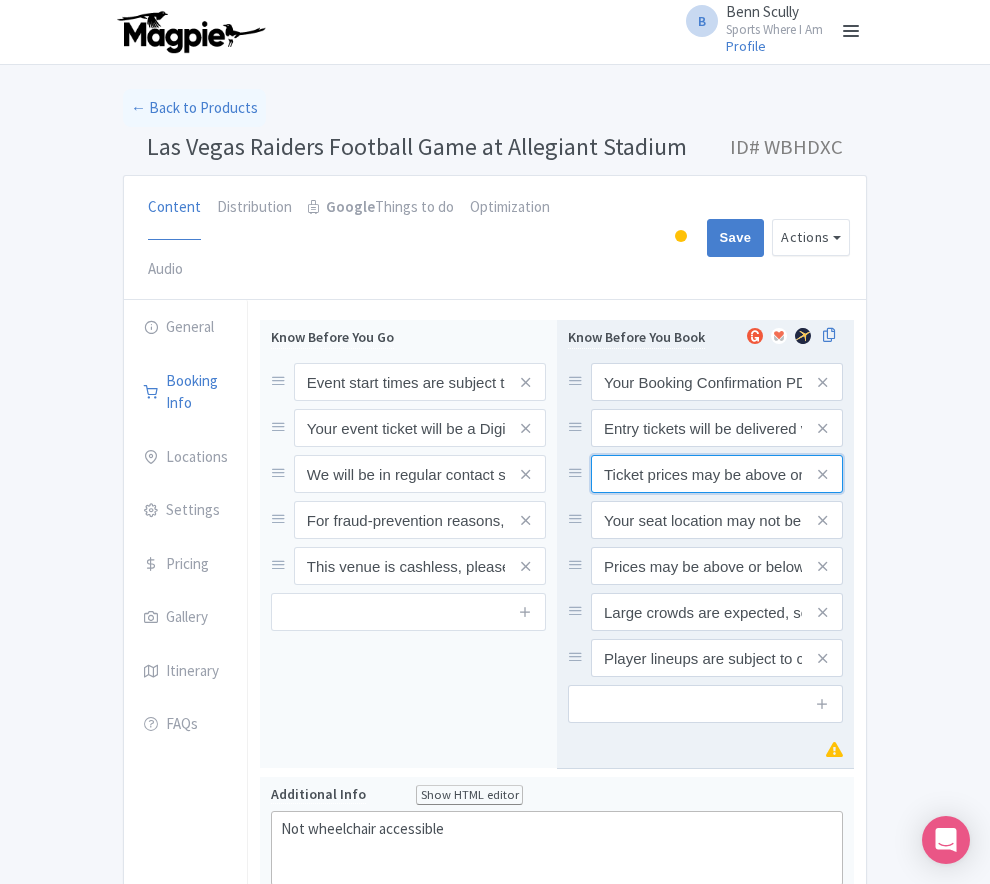 scroll, scrollTop: 0, scrollLeft: 427, axis: horizontal 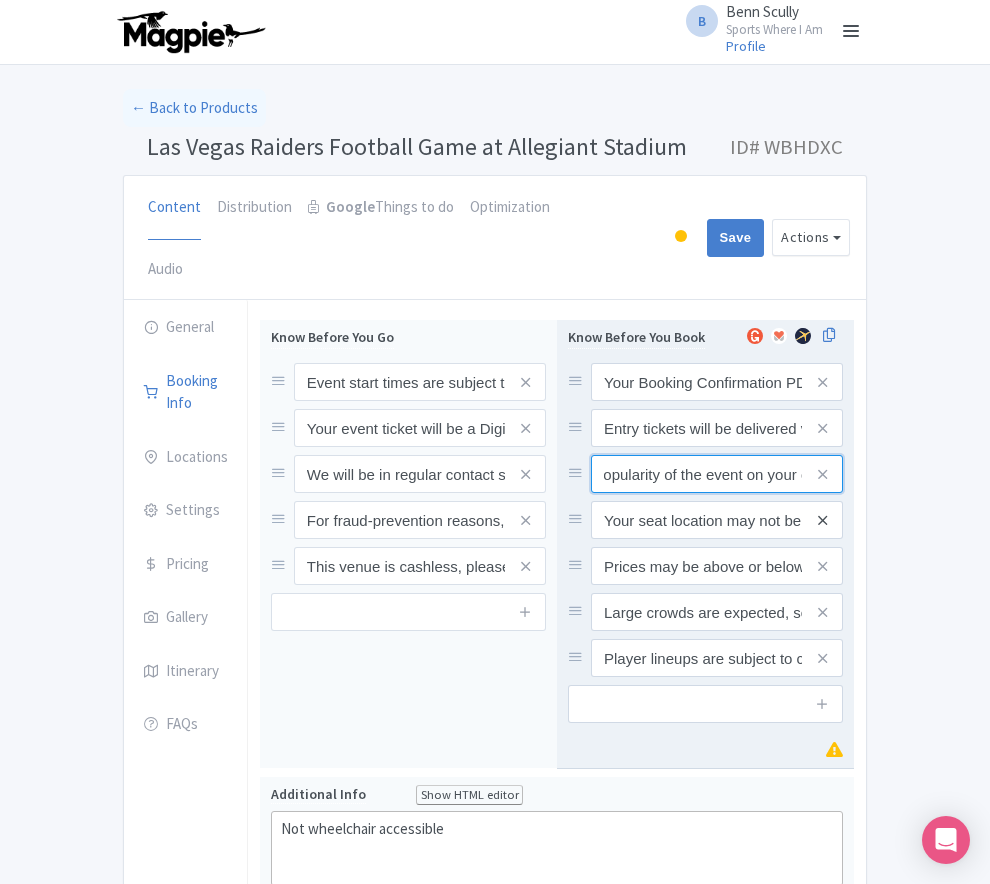 type on "Ticket prices may be above or below face-value, subject to the popularity of the event on your chosen dates." 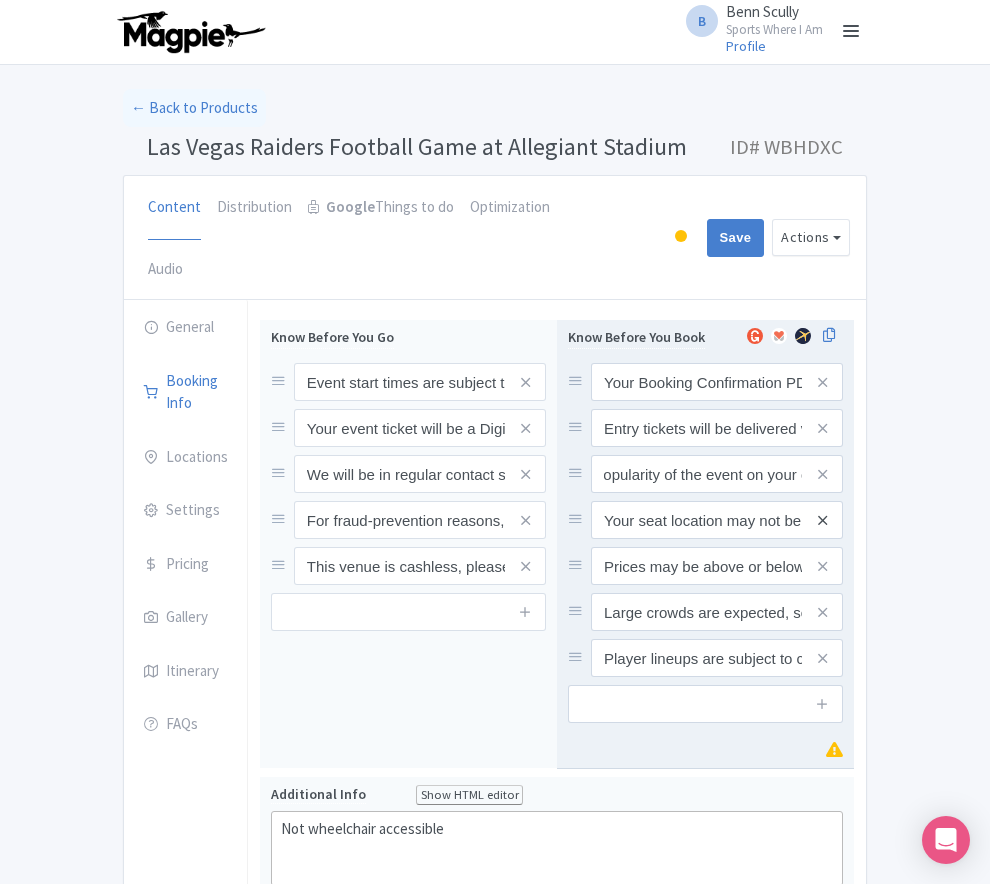 click at bounding box center [822, 520] 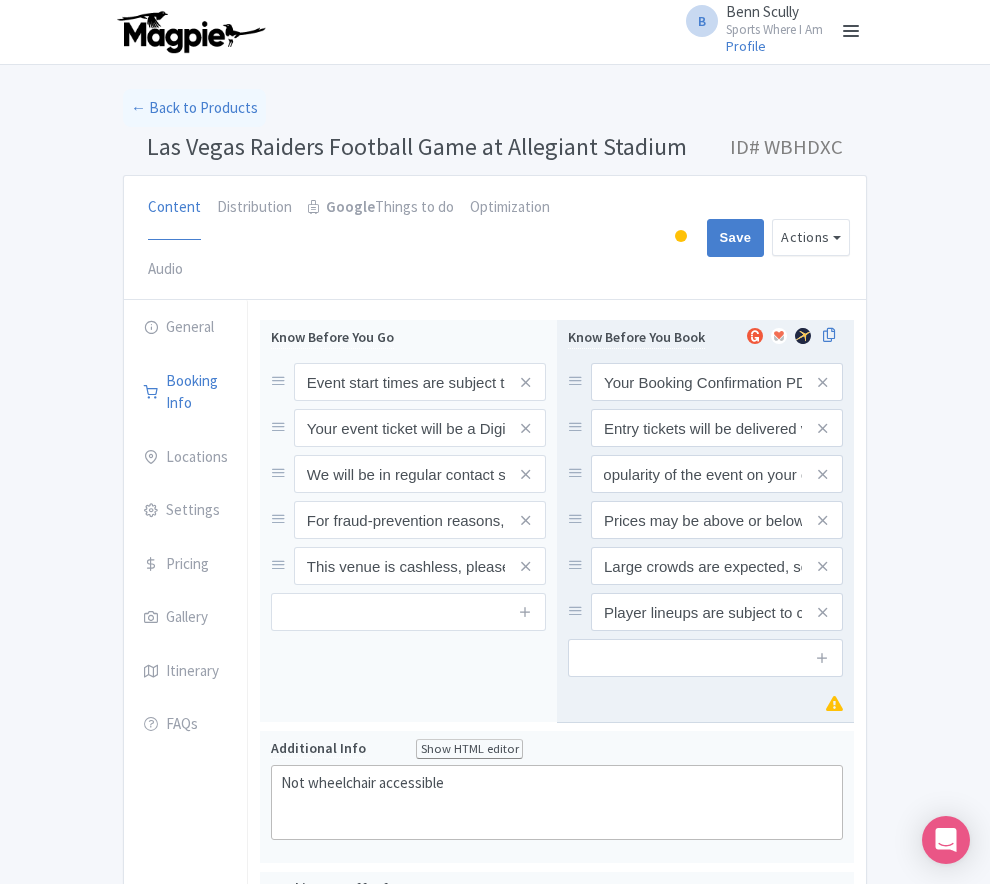 scroll, scrollTop: 0, scrollLeft: 0, axis: both 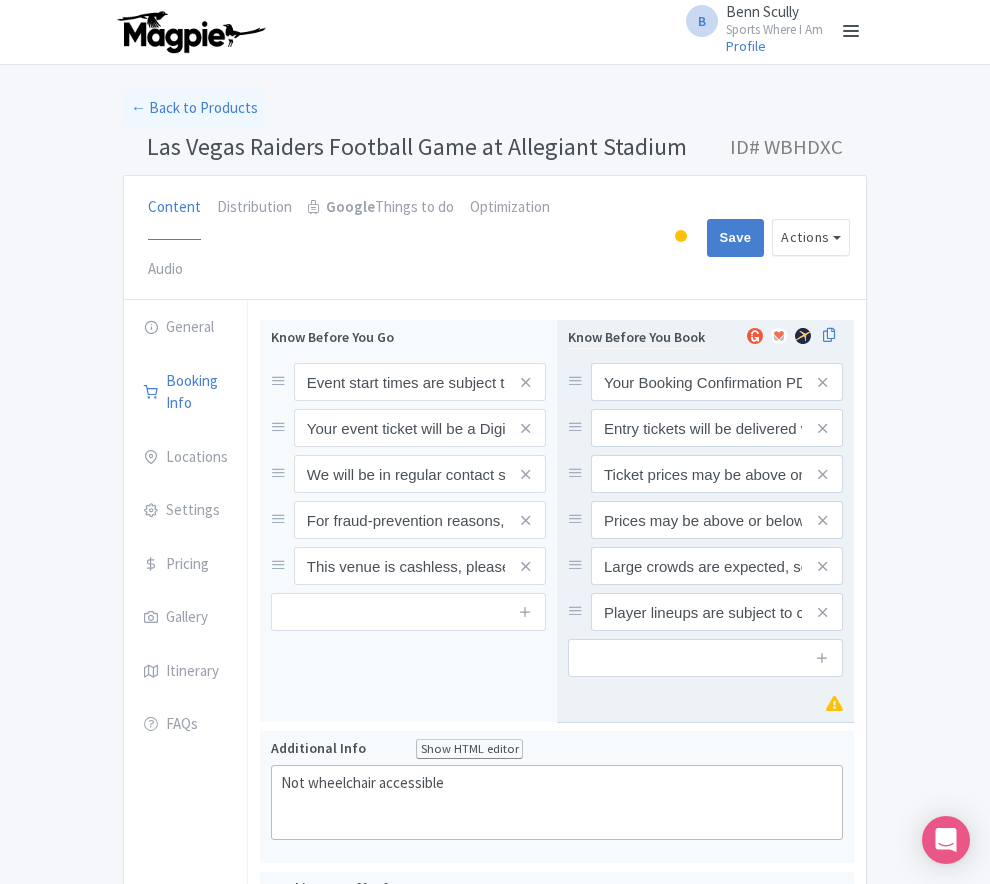 click at bounding box center [822, 520] 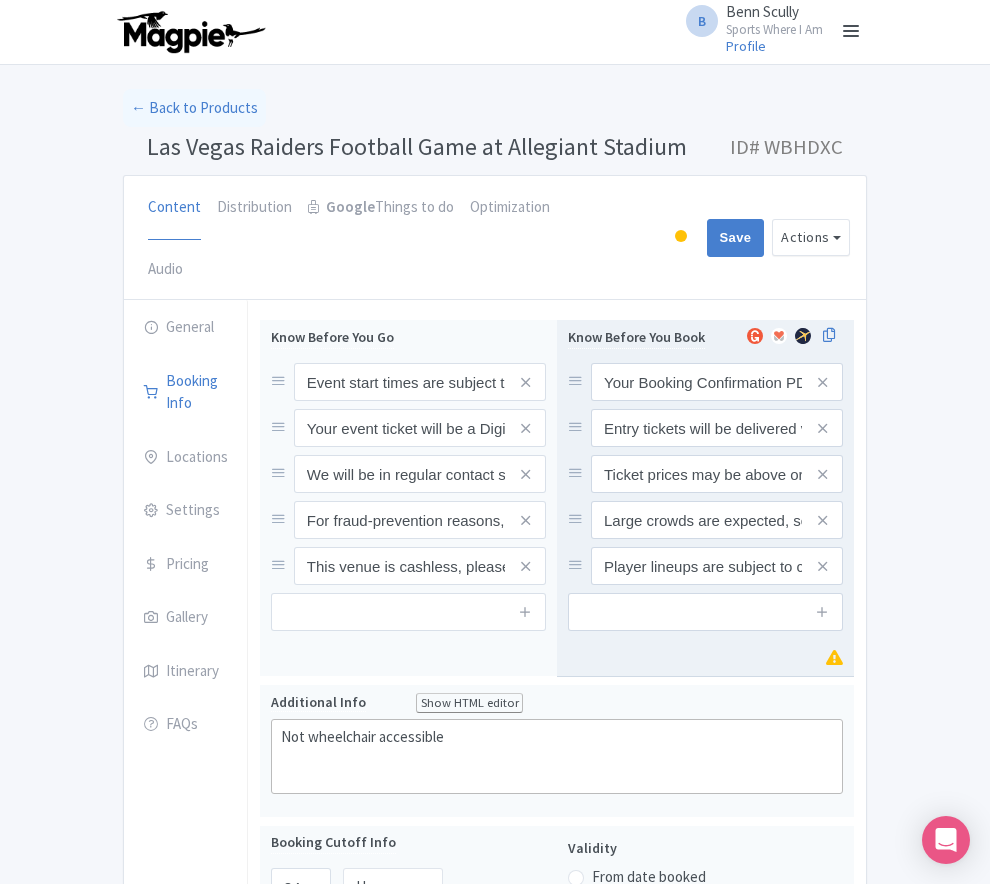 click at bounding box center (822, 520) 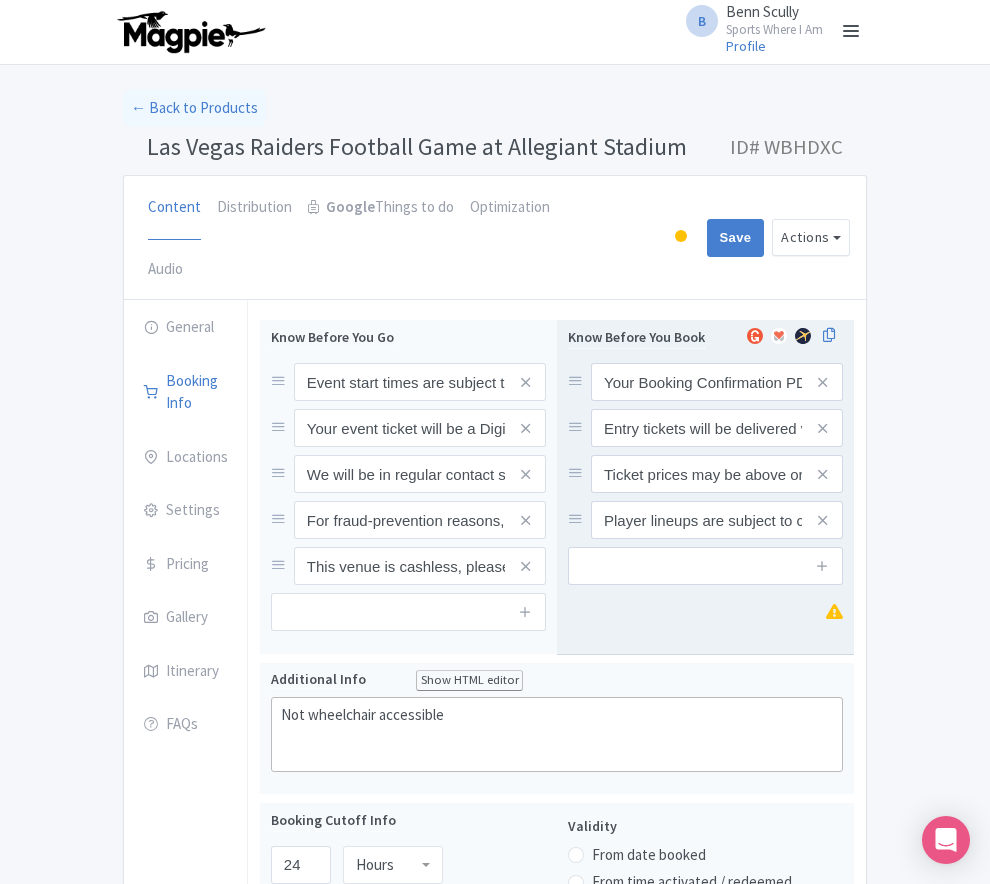 click at bounding box center [822, 520] 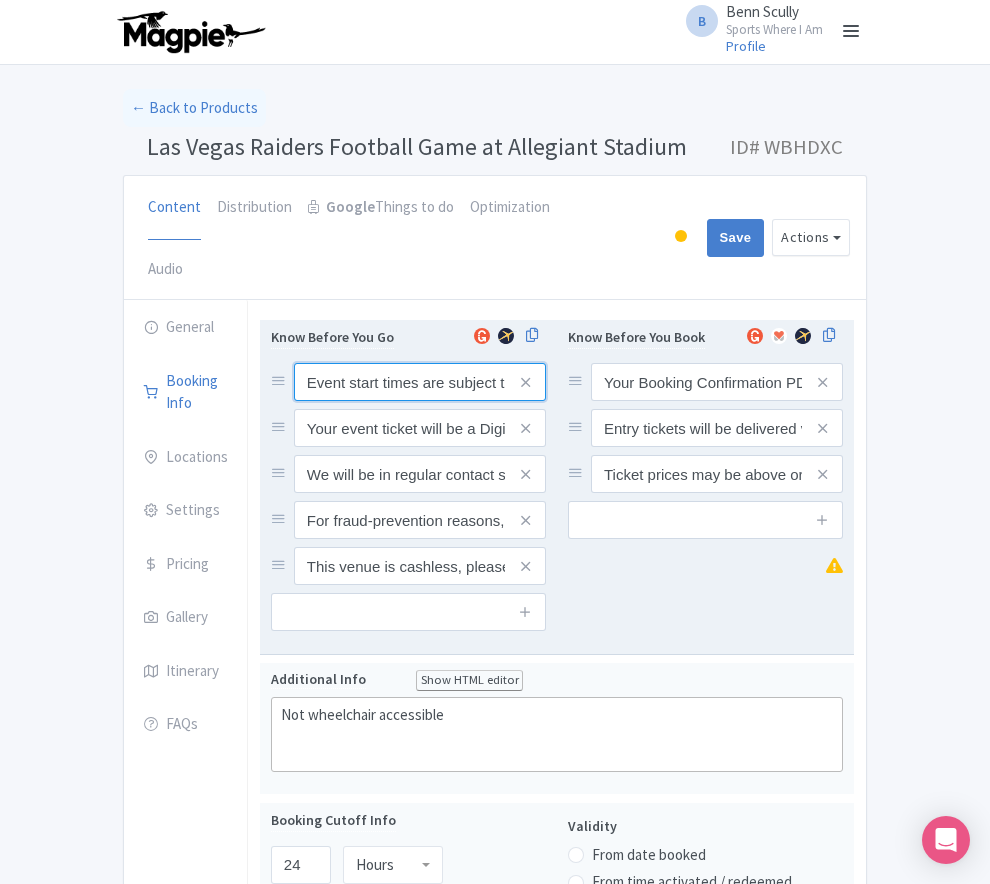 click on "Event start times are subject to change, please check these closer to the event date." at bounding box center [420, 382] 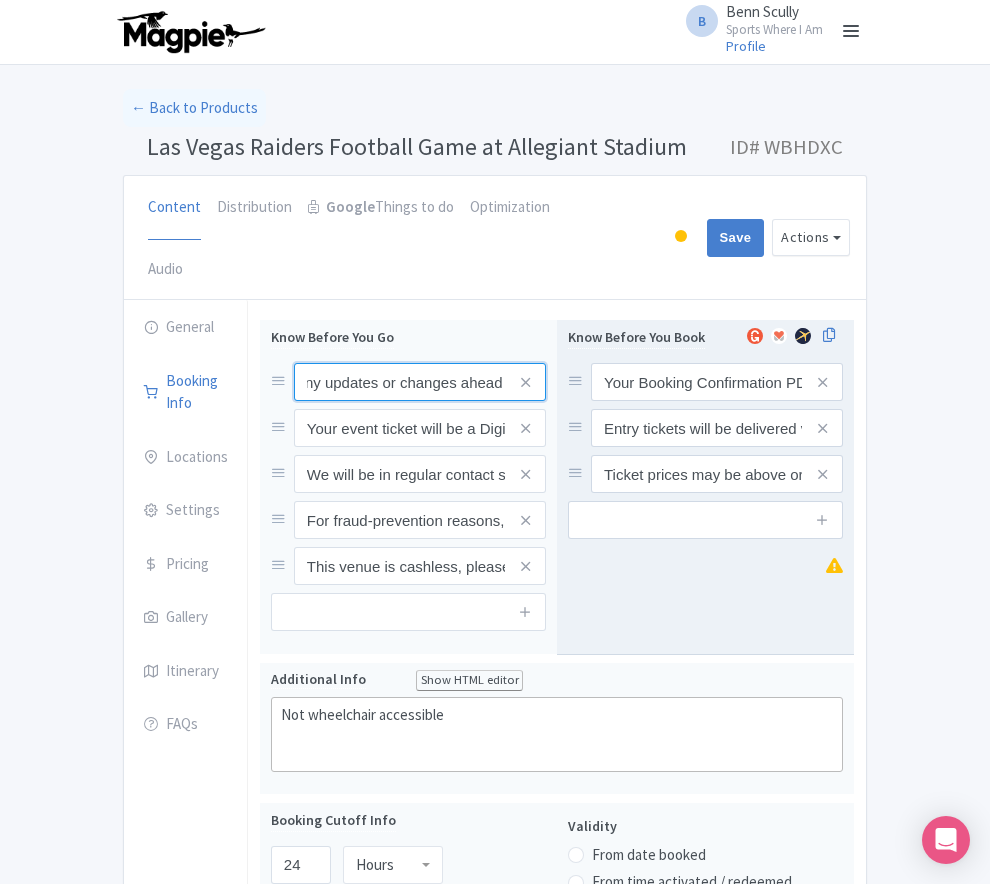 type on "Event start times are subject to change. We will be in regular contact should there be any updates or changes ahead of your event." 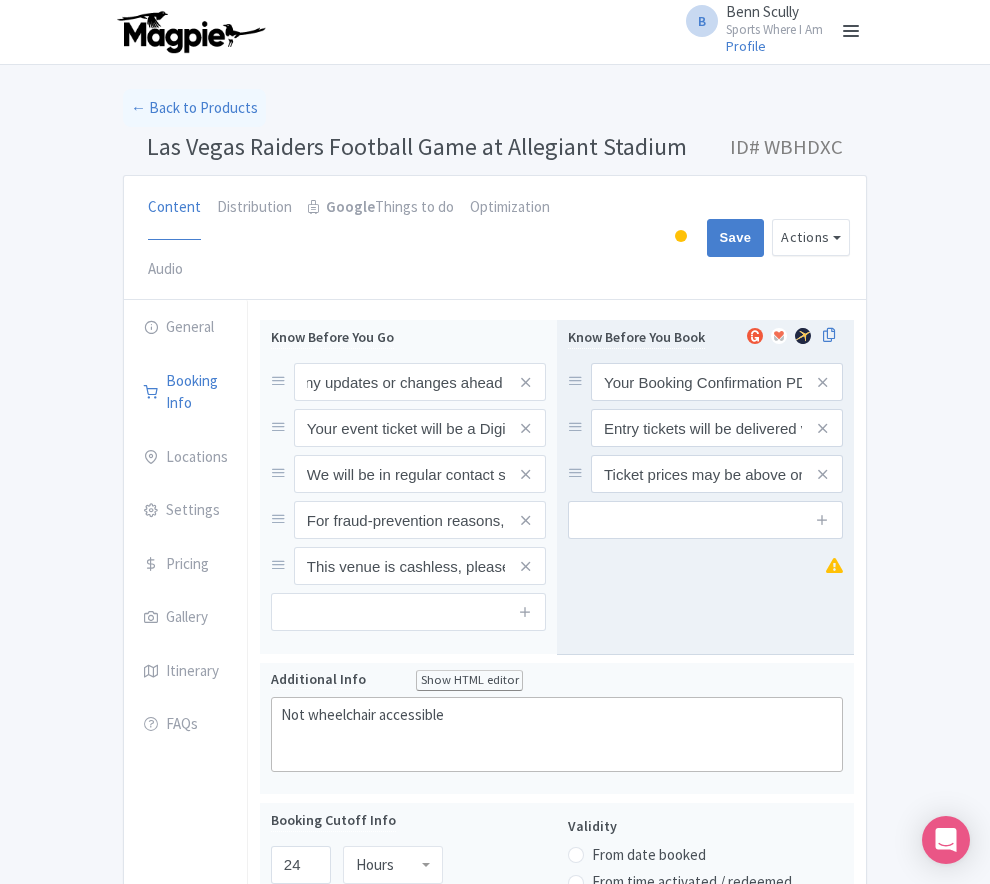 scroll, scrollTop: 0, scrollLeft: 0, axis: both 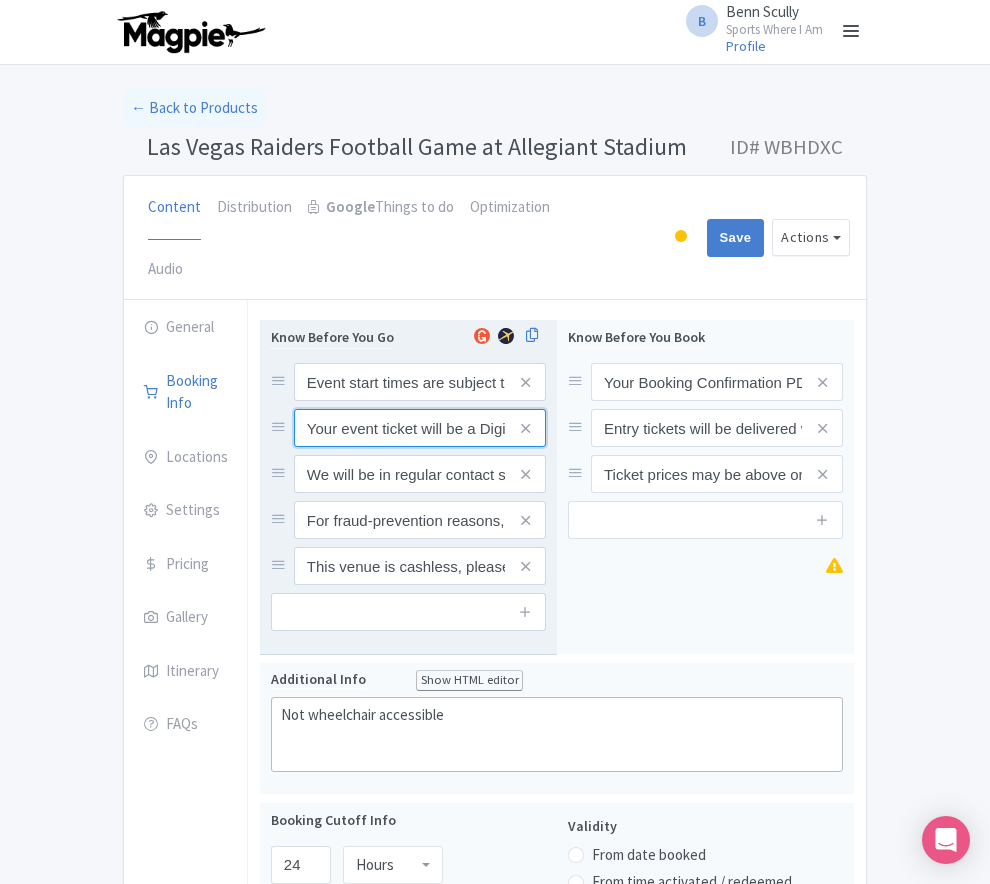 click on "Your event ticket will be a Digital Ticket and is separate from your booking confirmation." at bounding box center [420, 382] 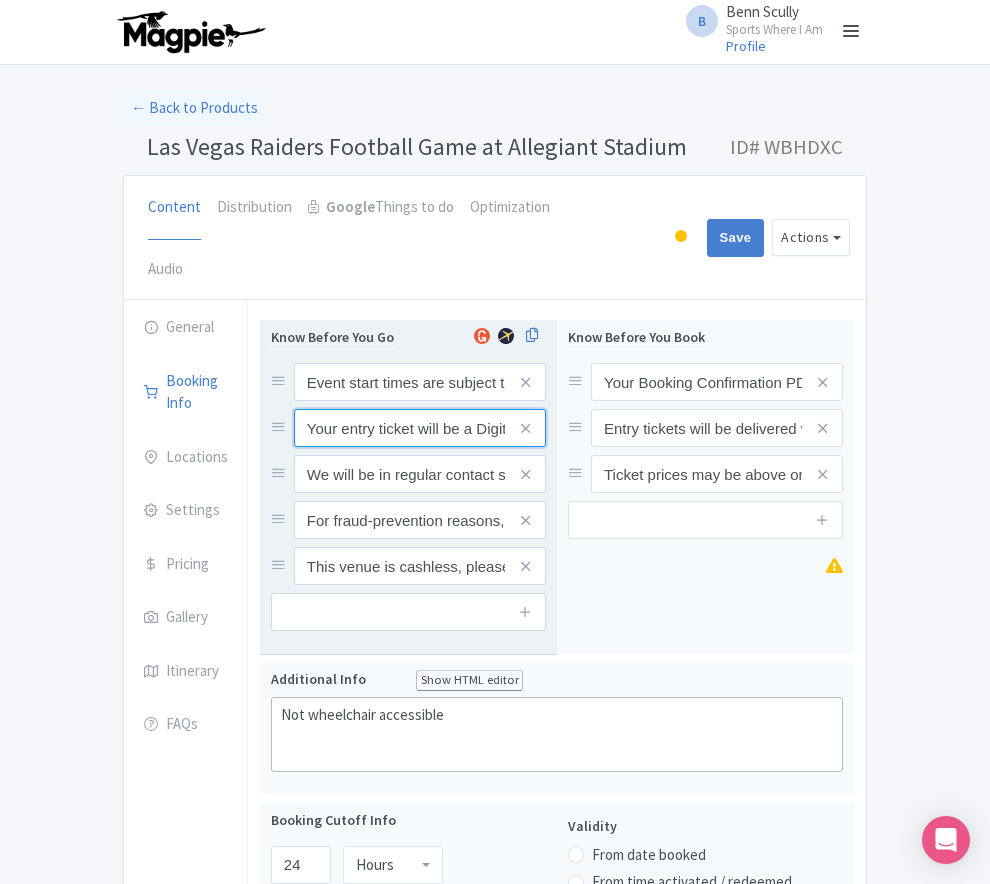 scroll, scrollTop: 0, scrollLeft: 285, axis: horizontal 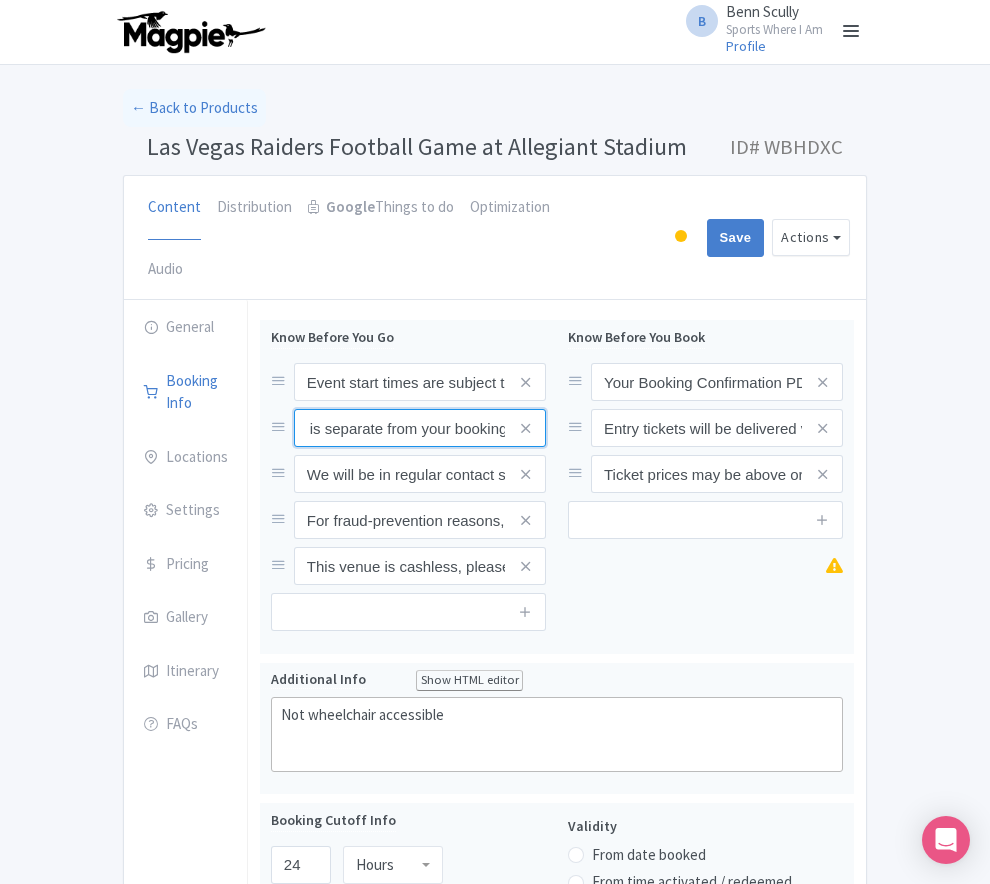 type on "Your entry ticket will be a Digital Ticket and is separate from your booking confirmation." 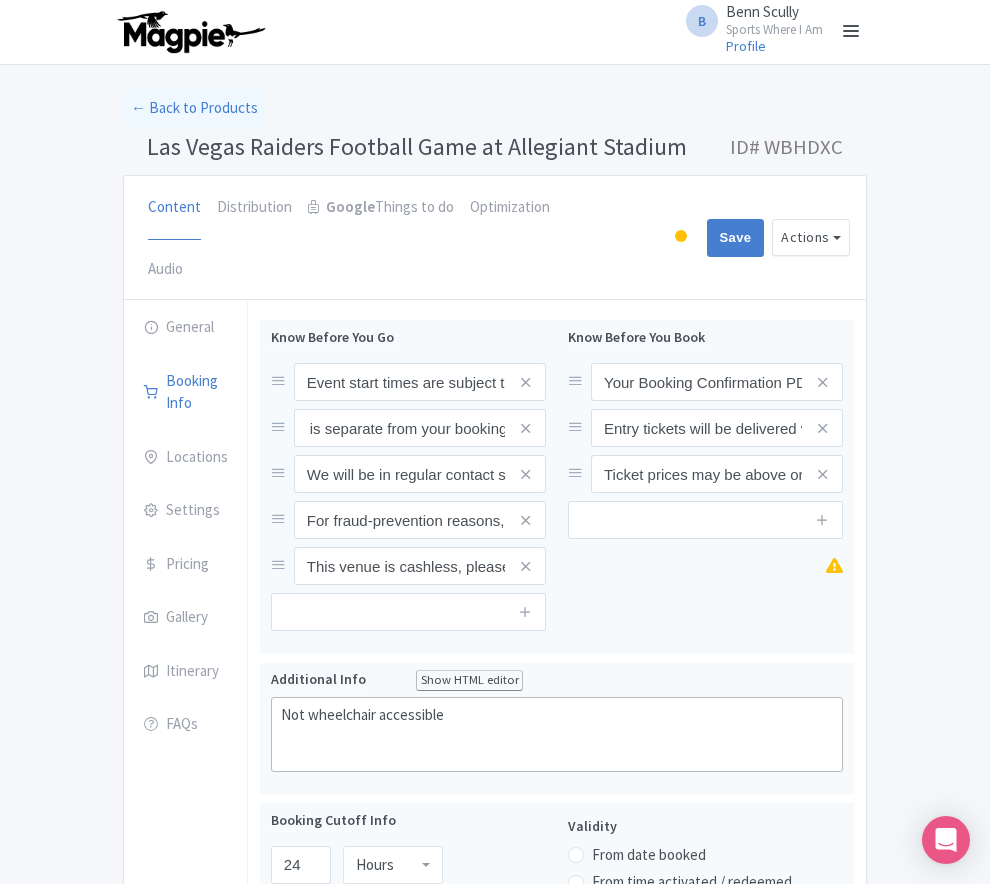 scroll, scrollTop: 0, scrollLeft: 0, axis: both 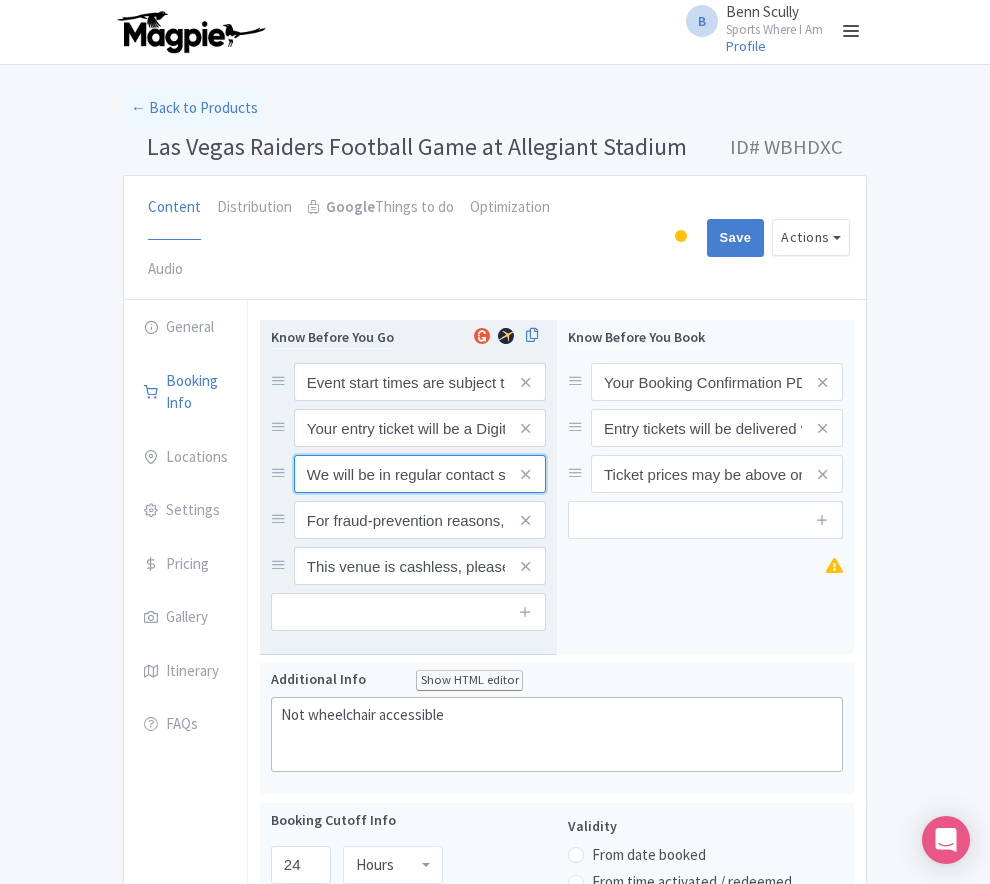 click on "We will be in regular contact should there be any updates or changes ahead of your event." at bounding box center [420, 382] 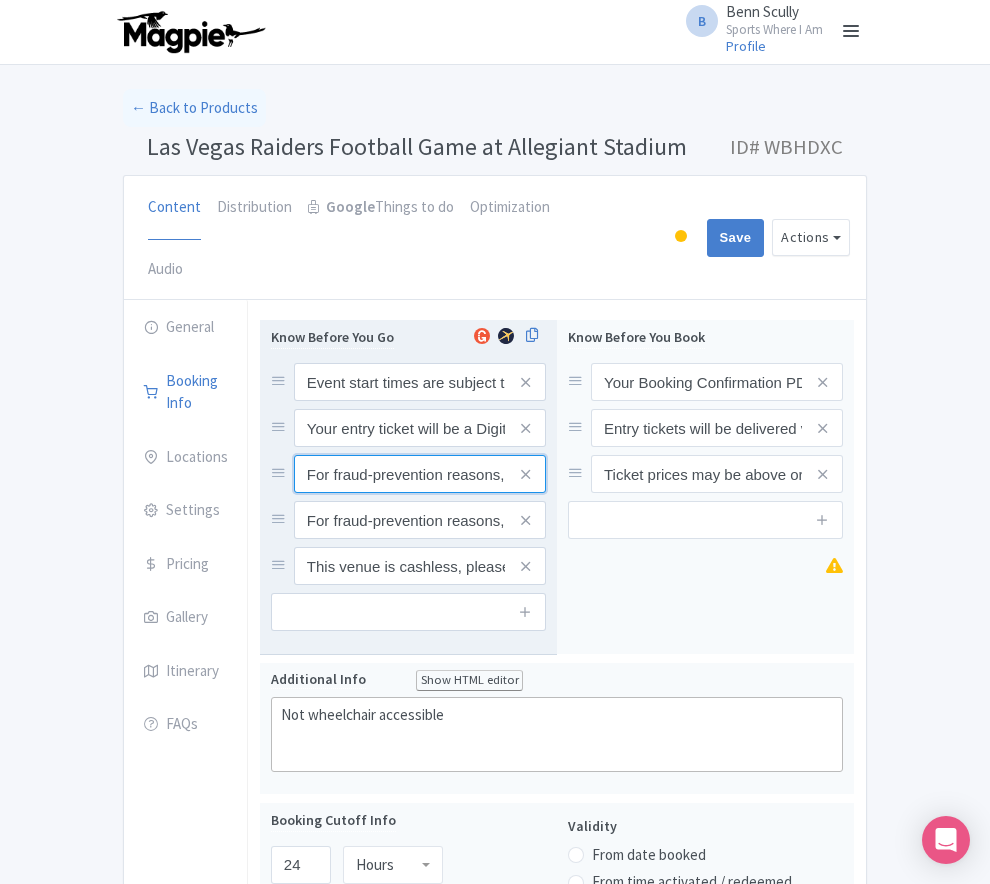 scroll, scrollTop: 0, scrollLeft: 325, axis: horizontal 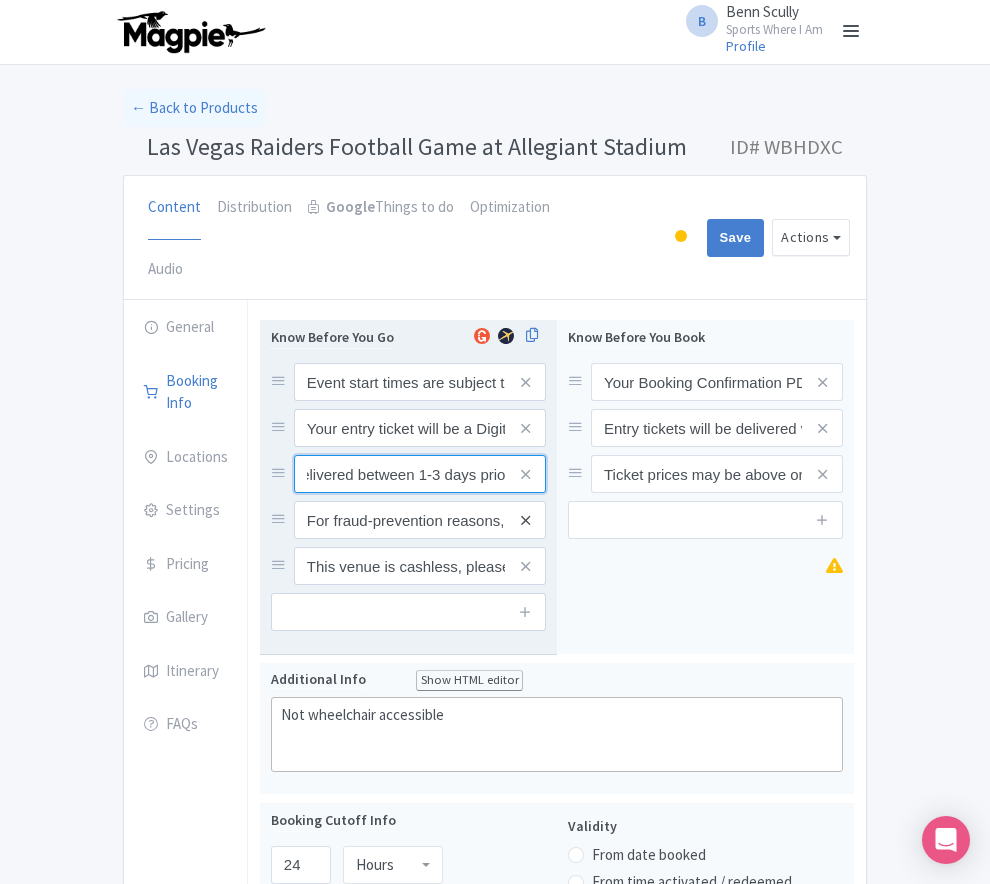 type on "For fraud-prevention reasons, most tickets are delivered between 1-3 days prior to the event." 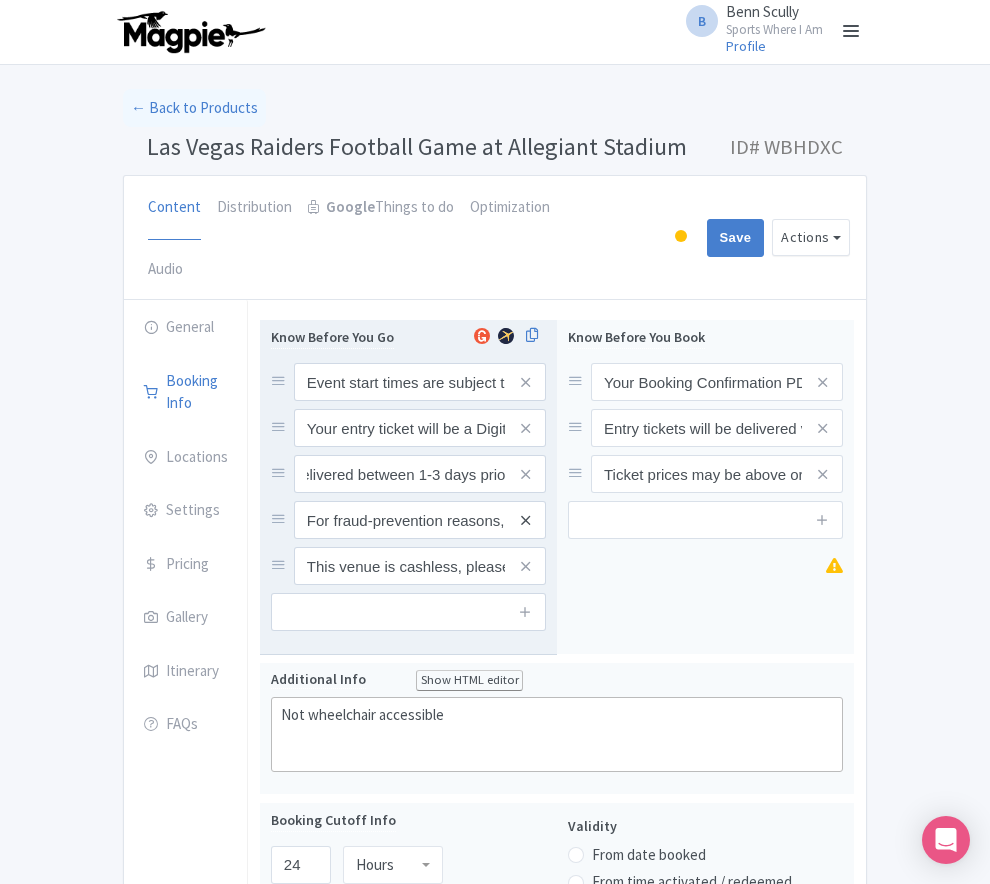 click at bounding box center [525, 520] 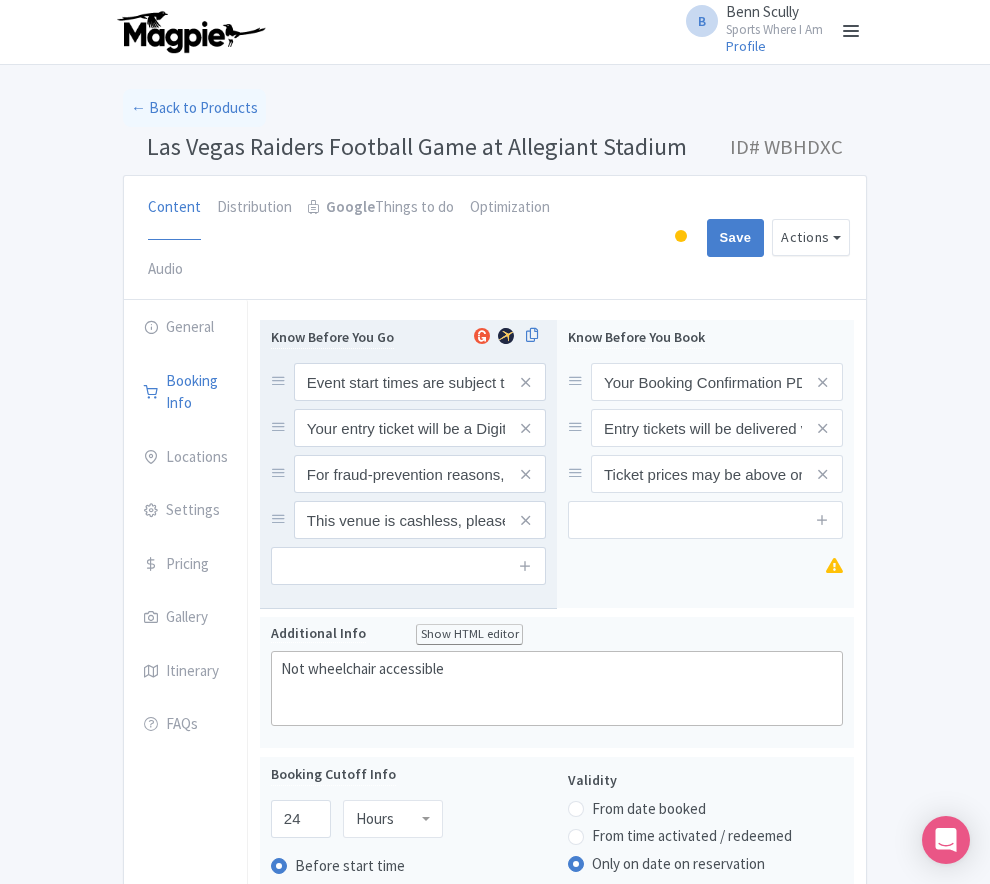 click at bounding box center [525, 520] 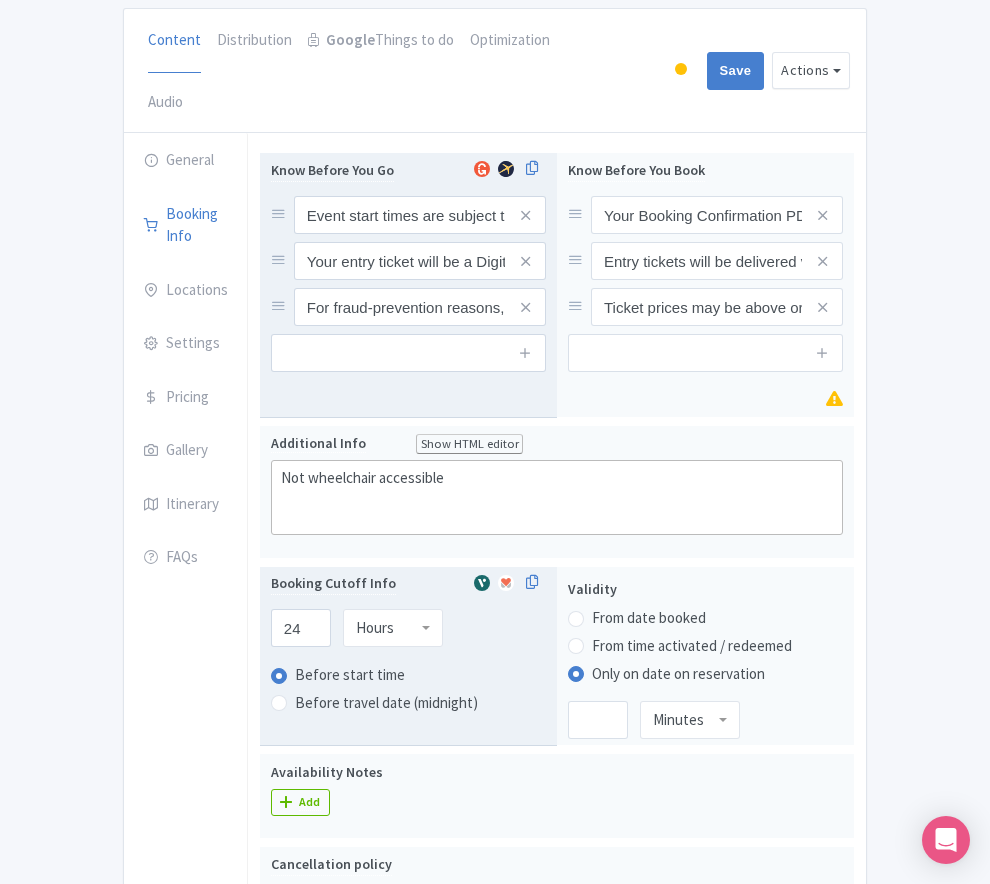scroll, scrollTop: 273, scrollLeft: 0, axis: vertical 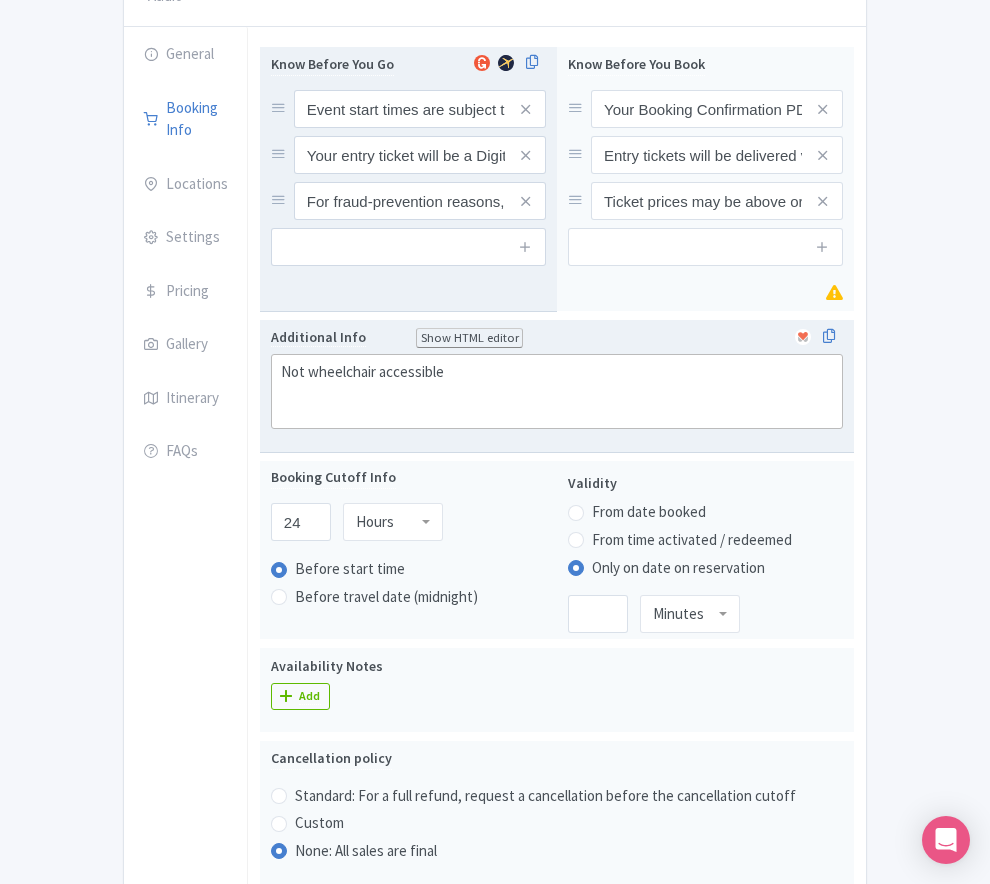 click on "Not wheelchair accessible" 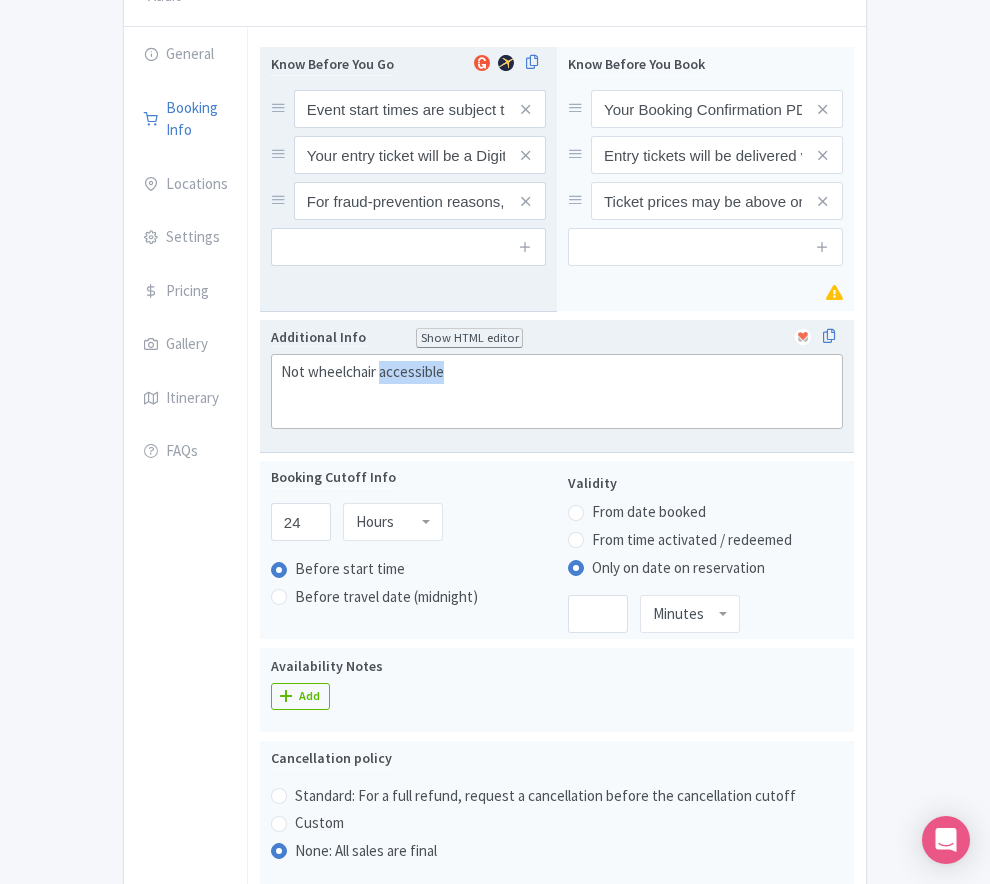click on "Not wheelchair accessible" 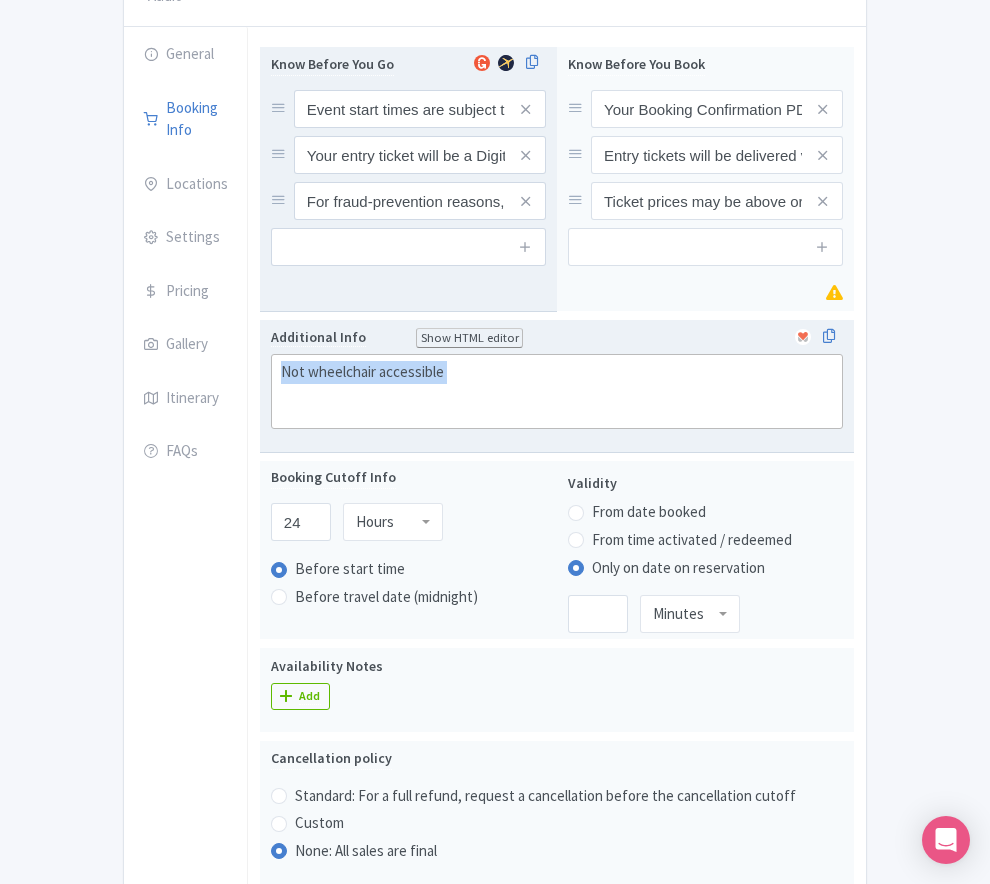 click on "Not wheelchair accessible" 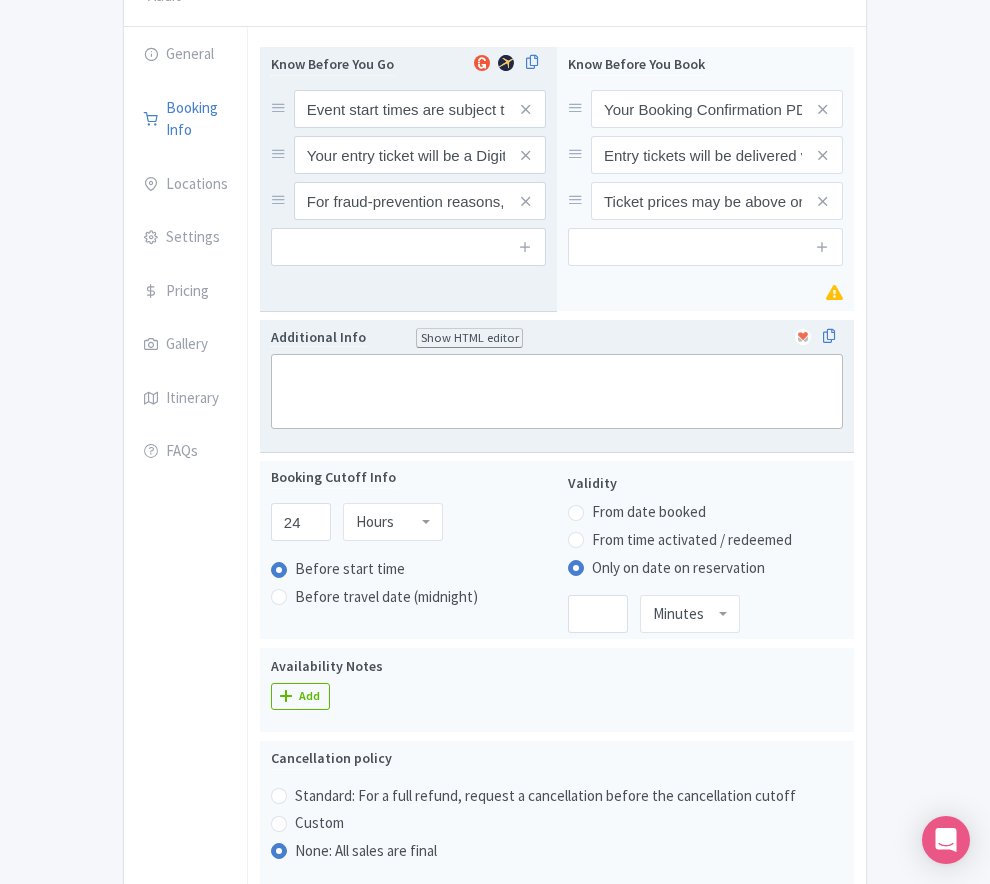 click 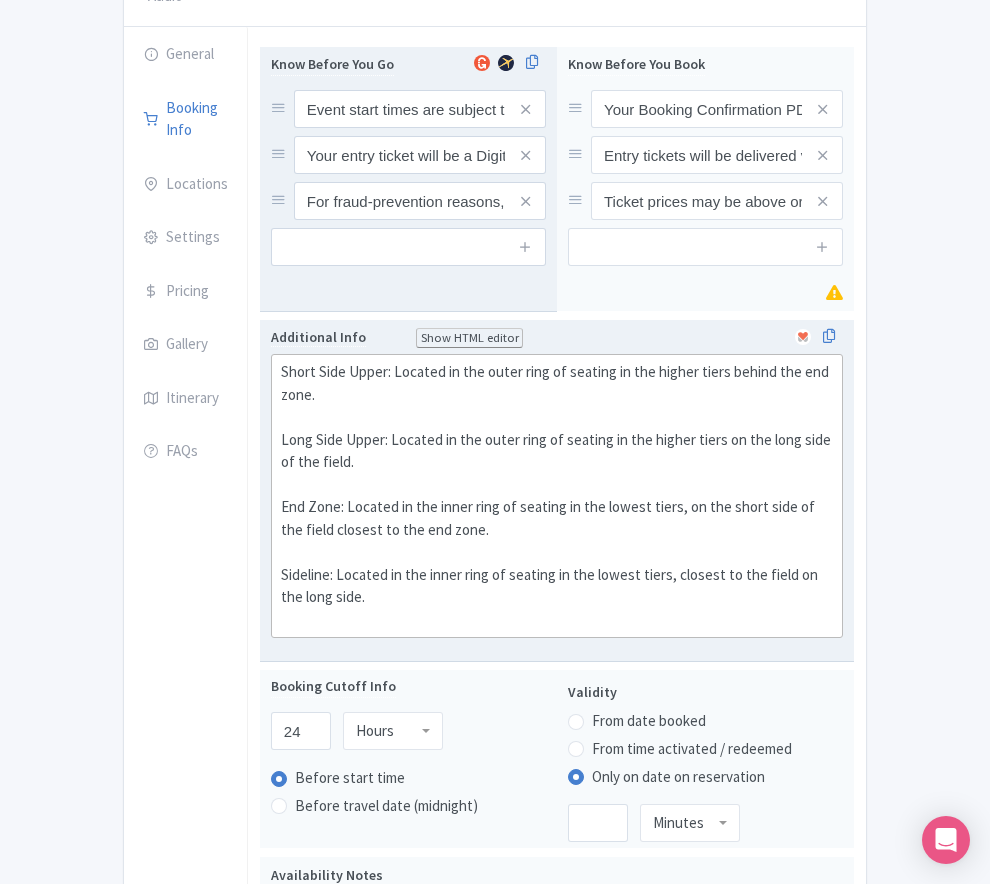 type on "<div>Short Side Upper: Located in the outer ring of seating in the higher tiers behind the end zone.</div><div><br></div><div>Long Side Upper: Located in the outer ring of seating in the higher tiers on the long side of the field.</div><div><br></div><div>End Zone: Located in the inner ring of seating in the lowest tiers, on the short side of the field closest to the end zone.</div><div><br></div><div>Sideline: Located in the inner ring of seating in the lowest tiers, closest to the field on the long side.</div>" 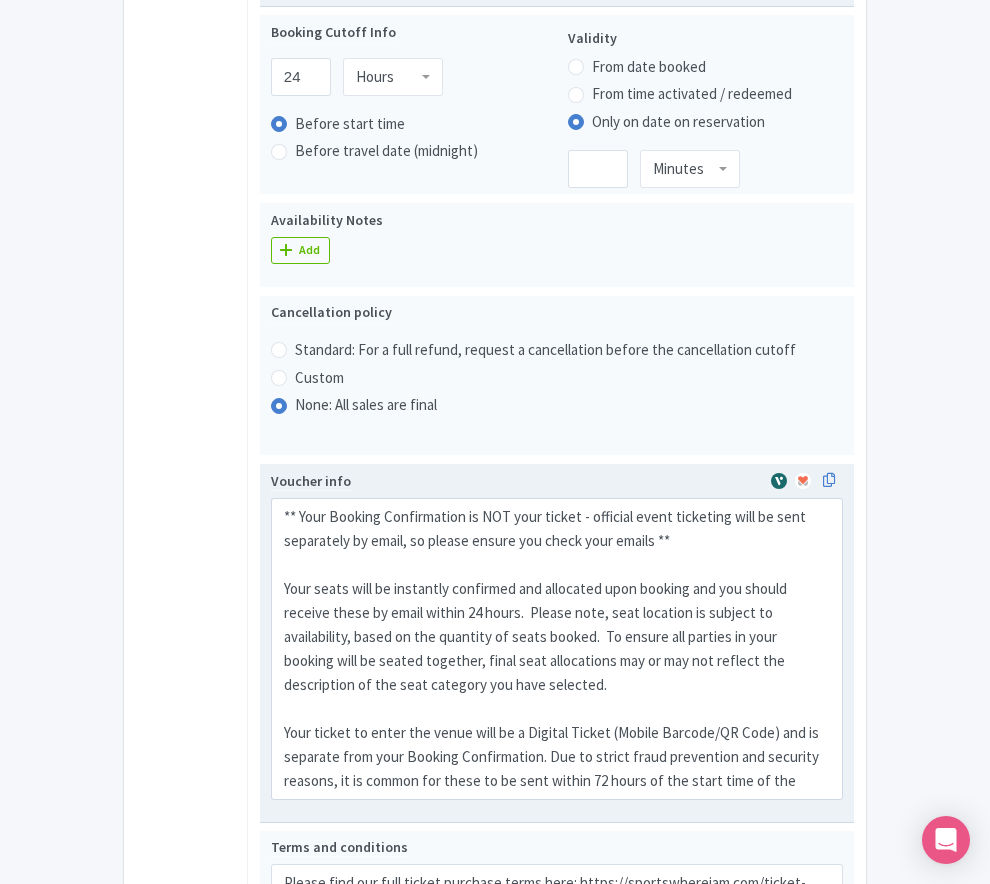 scroll, scrollTop: 924, scrollLeft: 0, axis: vertical 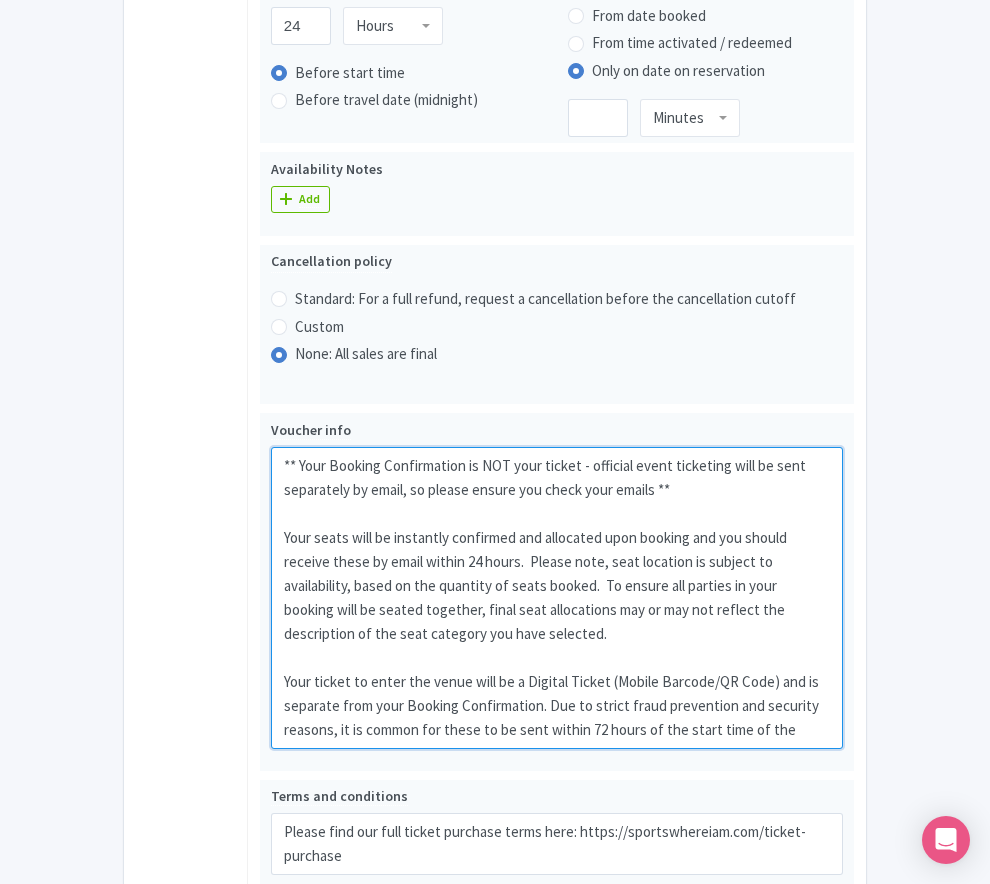 drag, startPoint x: 931, startPoint y: 576, endPoint x: 112, endPoint y: 281, distance: 870.50903 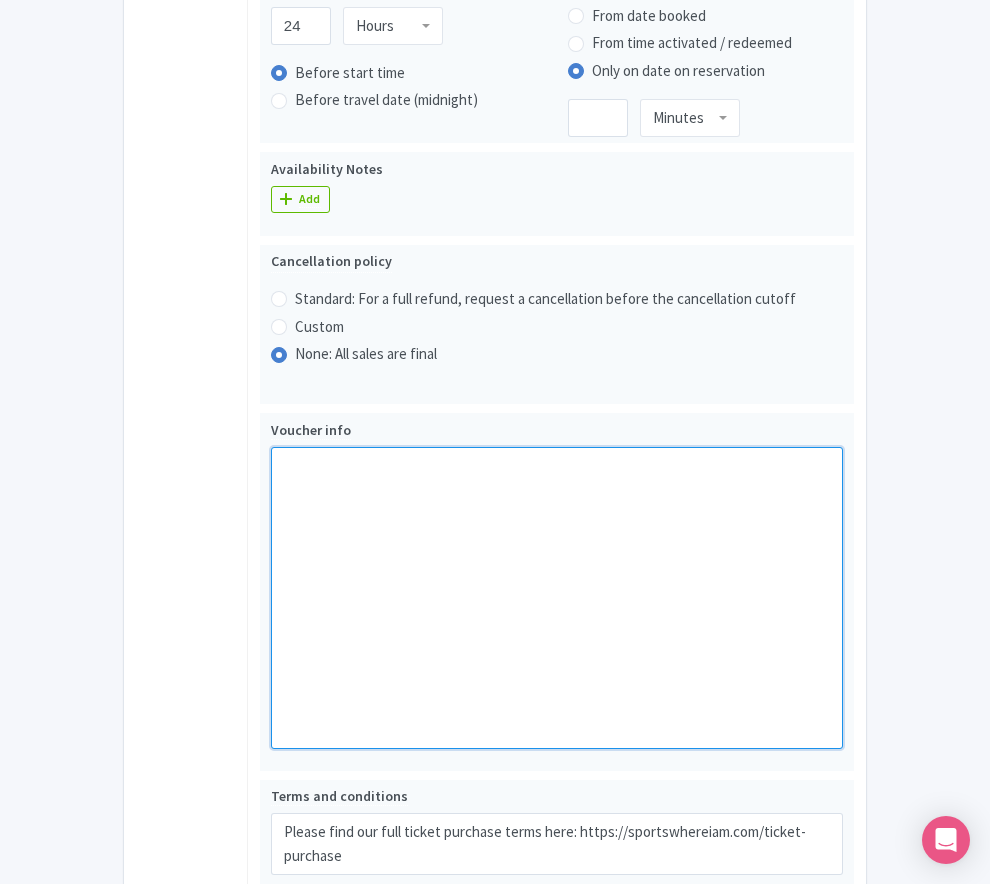 scroll, scrollTop: 888, scrollLeft: 0, axis: vertical 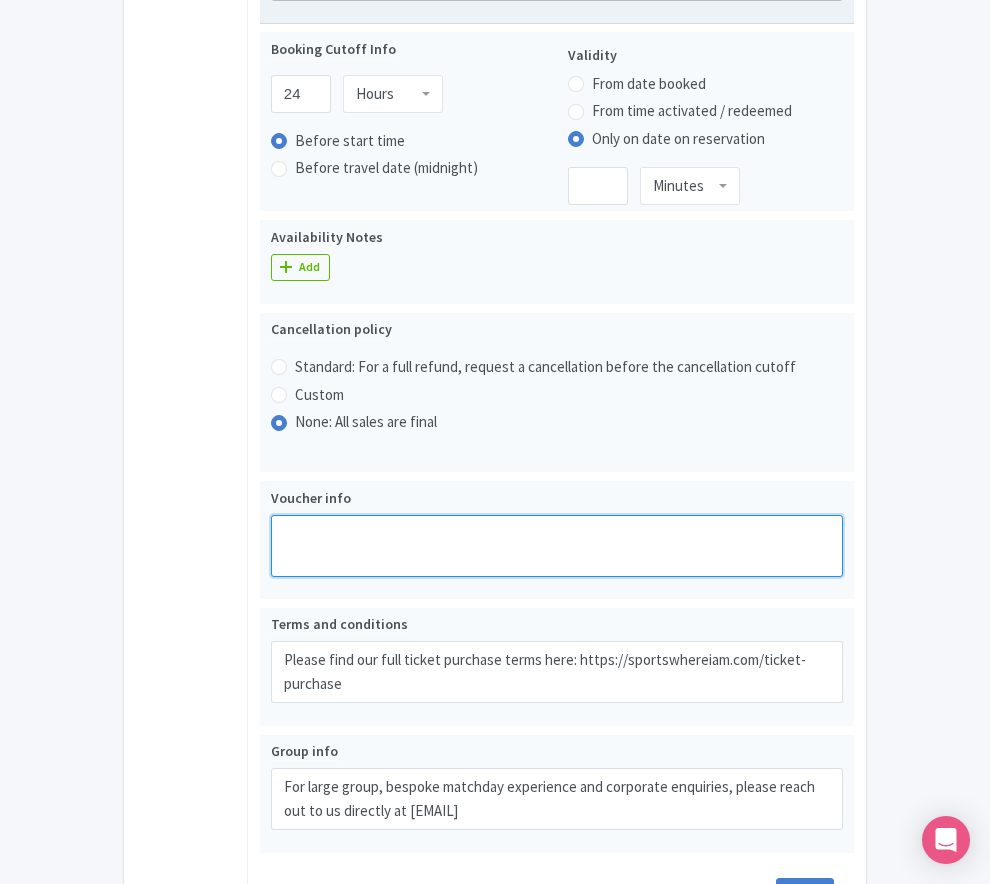 paste on "** Your Booking Confirmation is NOT your entry ticket - official event ticketing will be sent separately by email, so please ensure you check your email inbox **
Your seats will be instantly allocated upon booking and you should receive a confirmation by email within 24 hours. To access your ticket for this event, you will be required to follow digital ticket instructions sent by our team closer to the event." 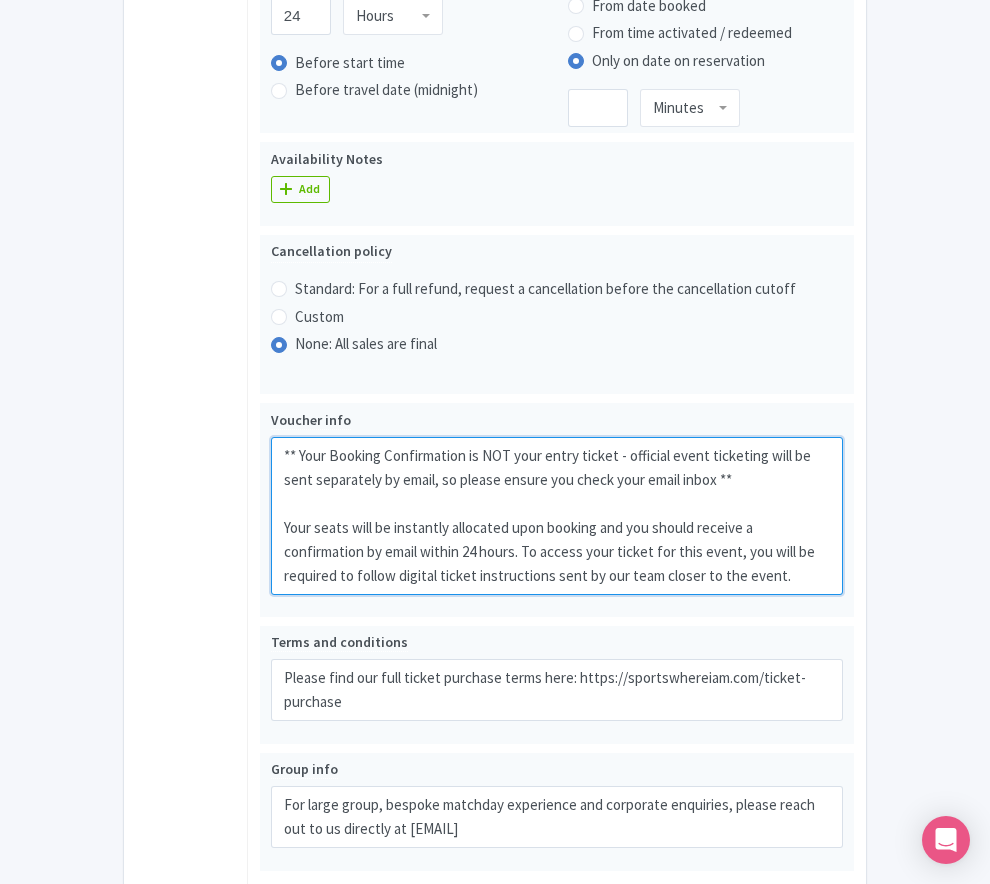 scroll, scrollTop: 967, scrollLeft: 0, axis: vertical 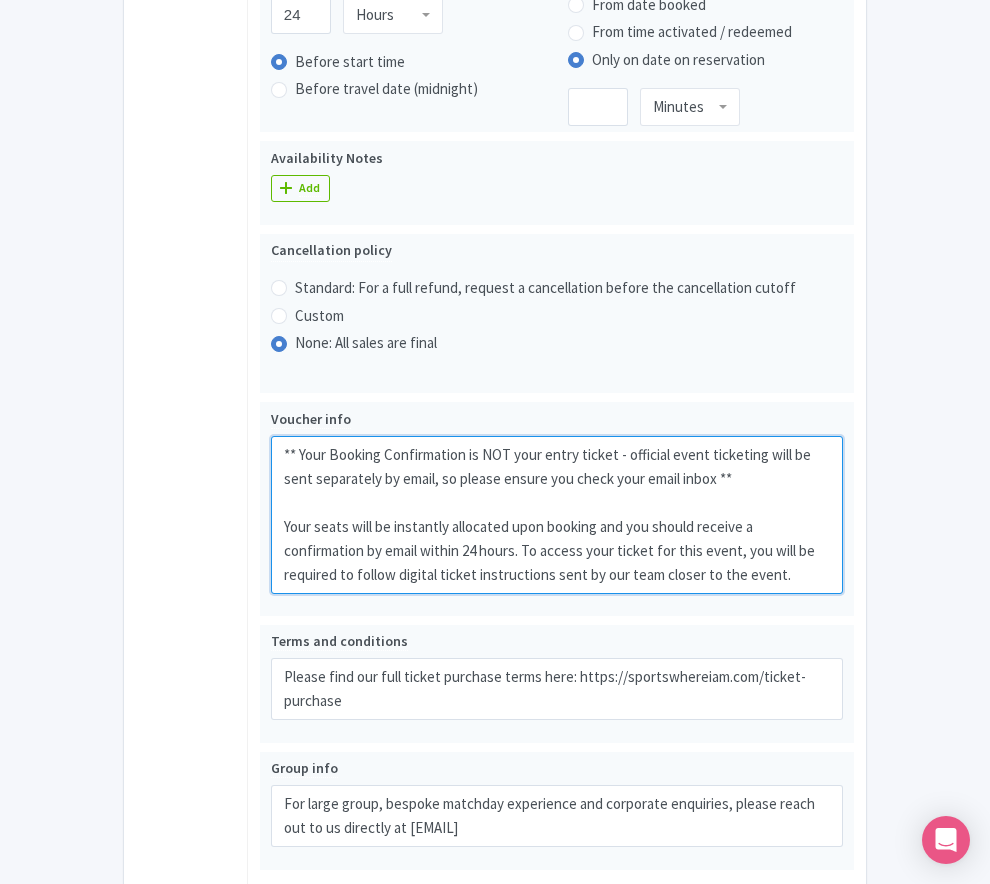 type on "** Your Booking Confirmation is NOT your entry ticket - official event ticketing will be sent separately by email, so please ensure you check your email inbox **
Your seats will be instantly allocated upon booking and you should receive a confirmation by email within 24 hours. To access your ticket for this event, you will be required to follow digital ticket instructions sent by our team closer to the event." 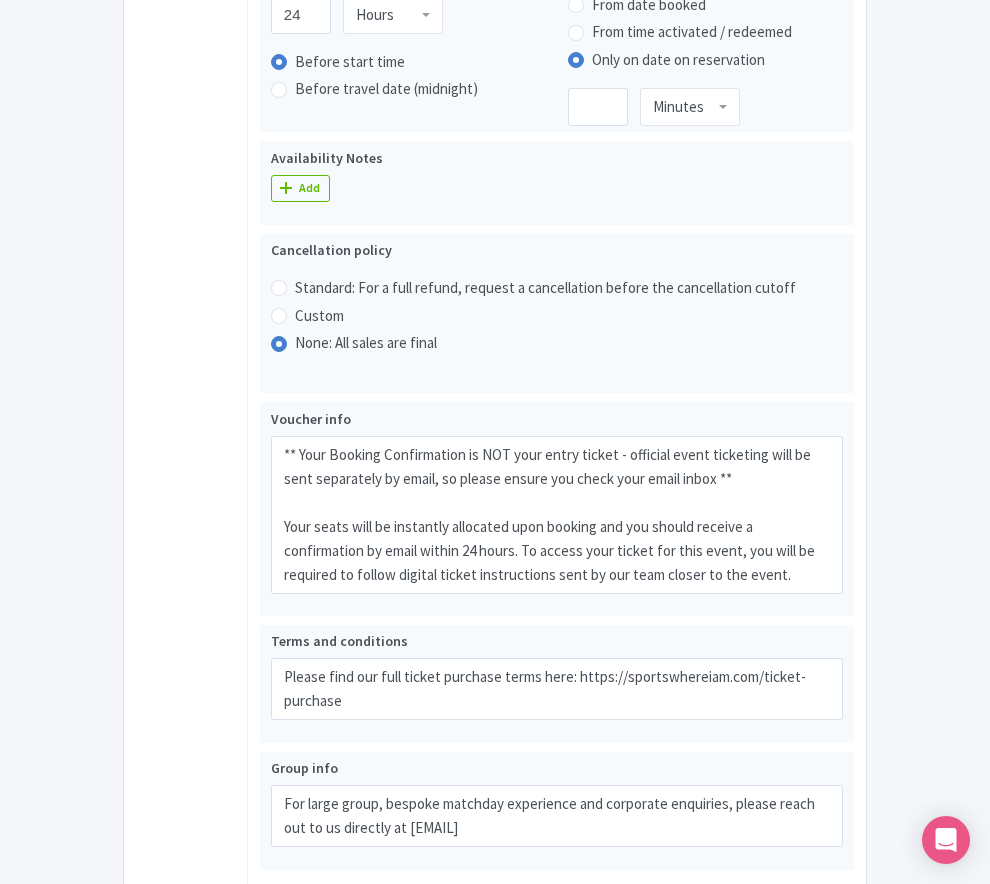 click on "Save" at bounding box center [805, 914] 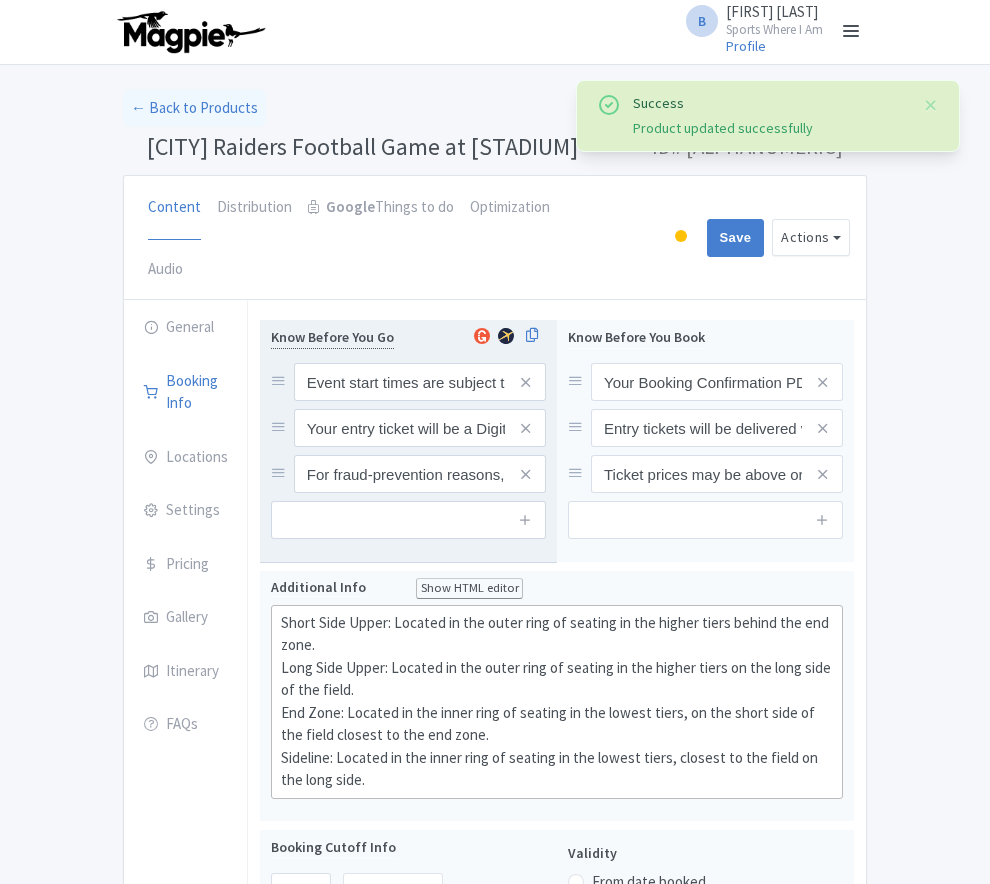 scroll, scrollTop: 259, scrollLeft: 0, axis: vertical 